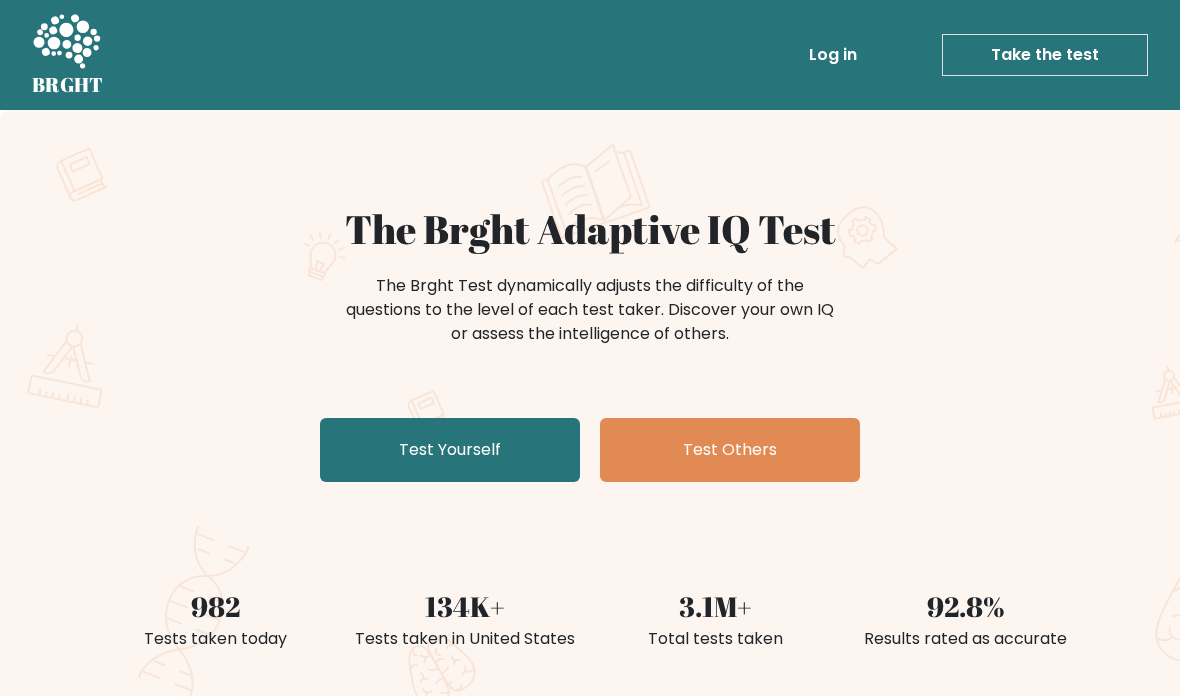scroll, scrollTop: 0, scrollLeft: 0, axis: both 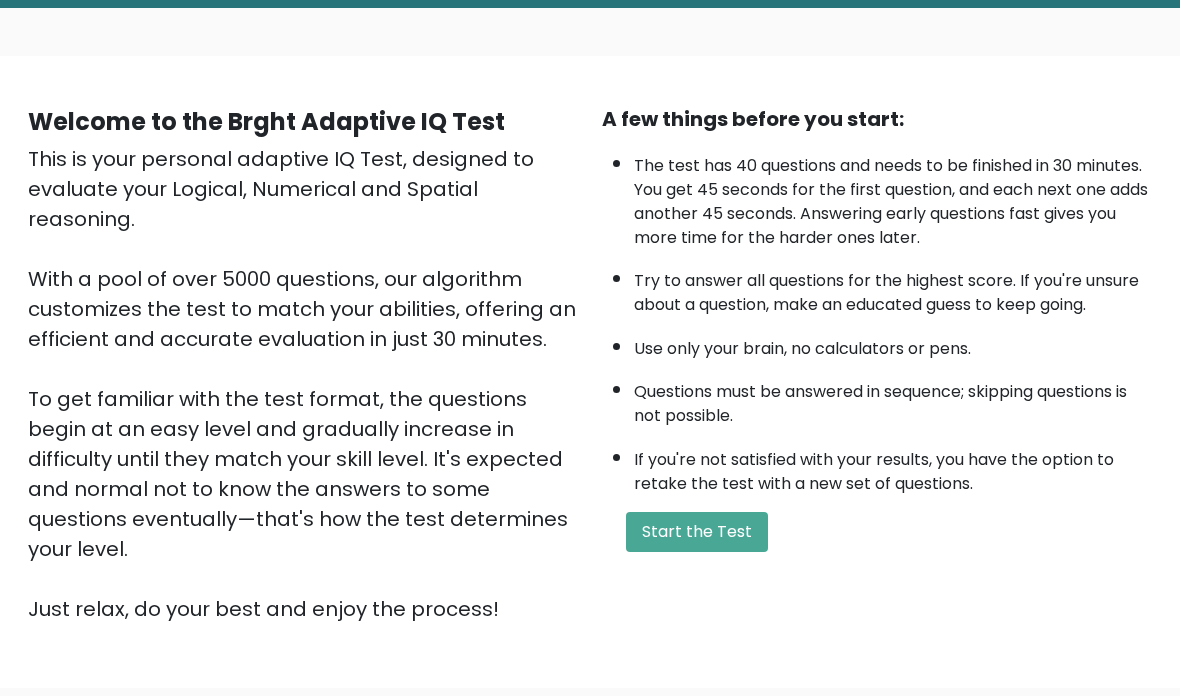 click on "Start the Test" at bounding box center [697, 533] 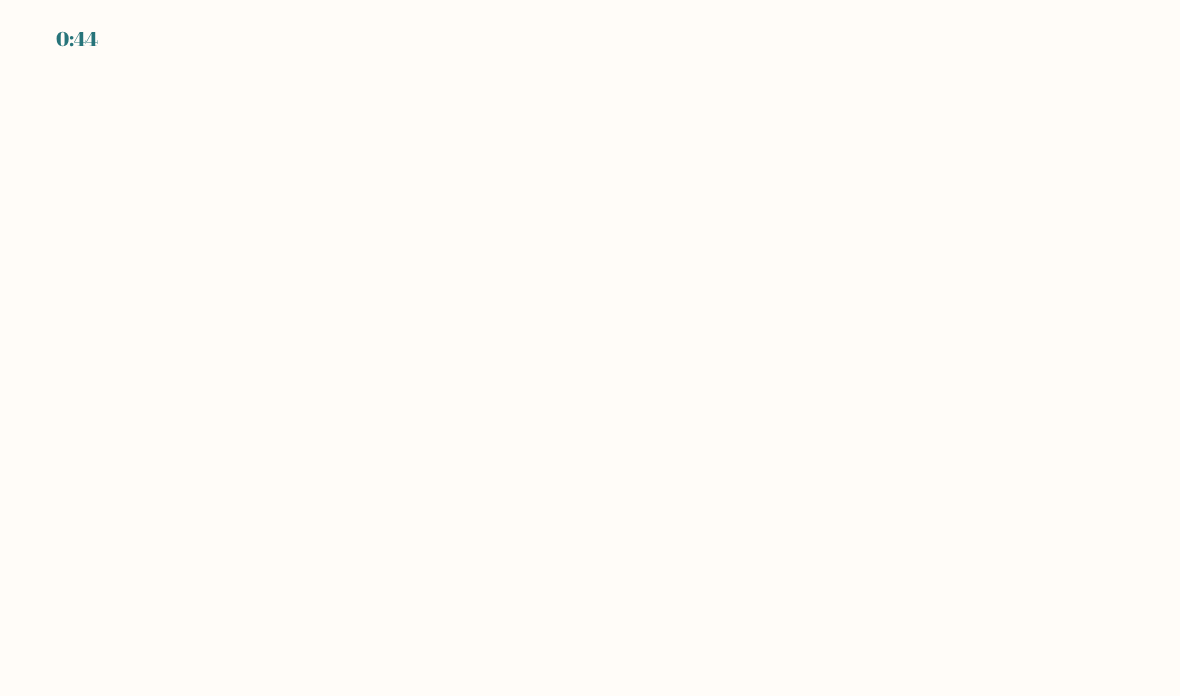 scroll, scrollTop: 0, scrollLeft: 0, axis: both 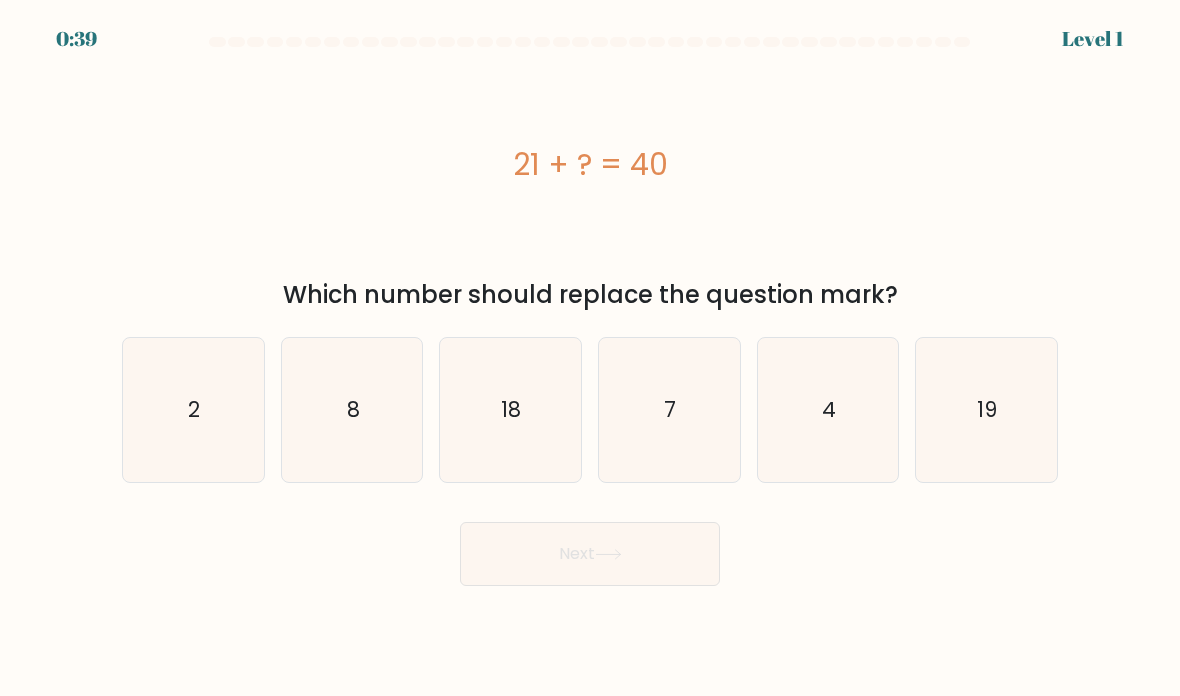 click on "19" 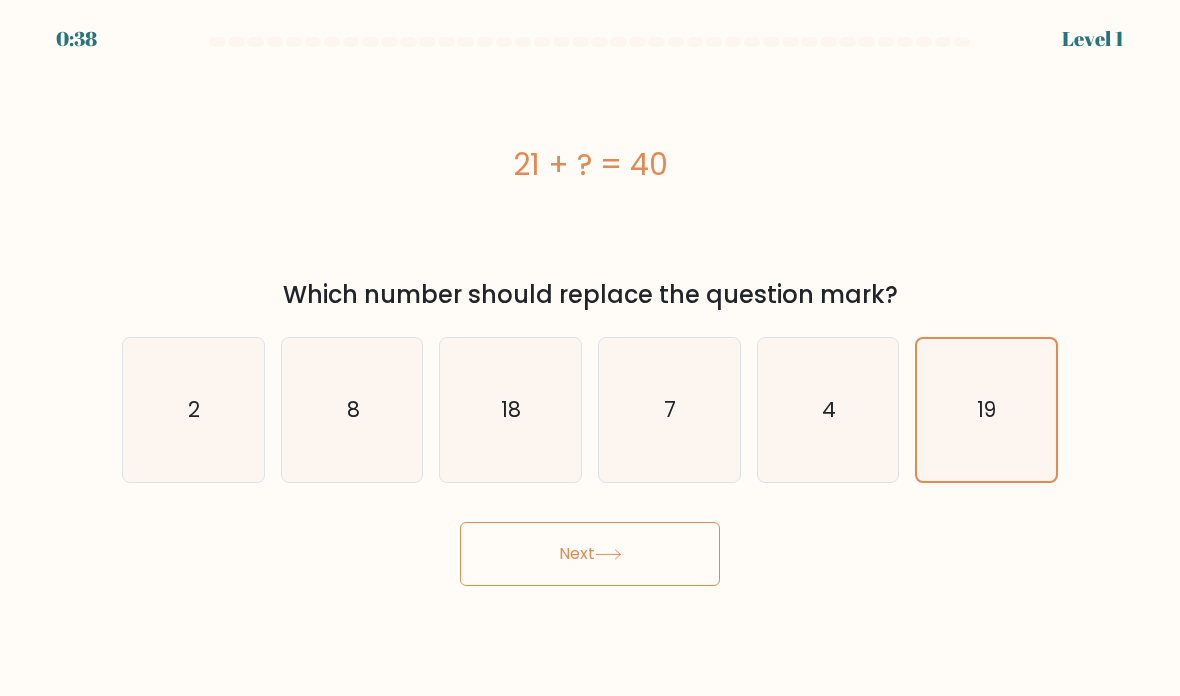 click on "Next" at bounding box center (590, 554) 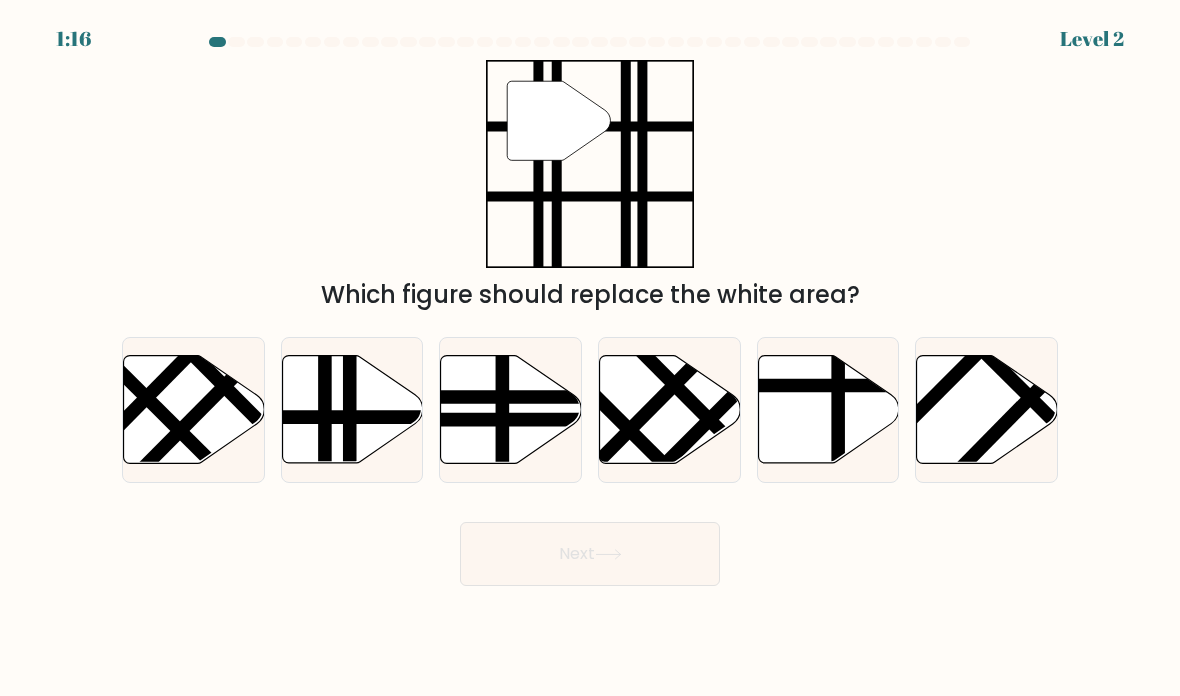 click 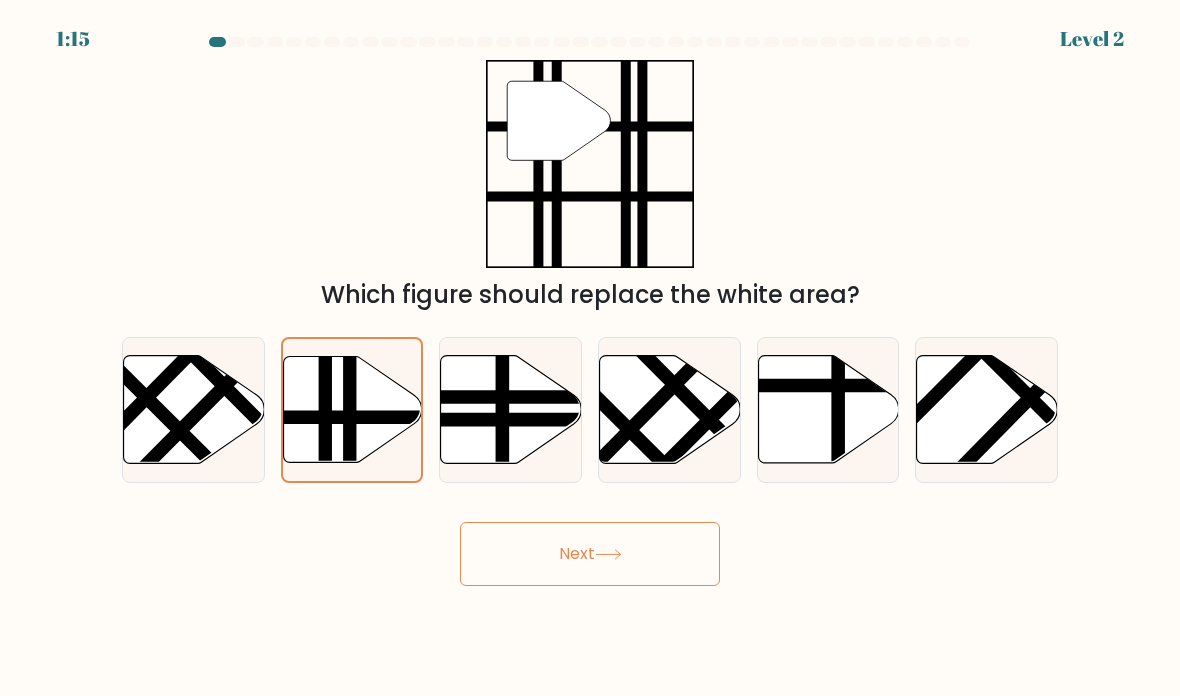 click on "Next" at bounding box center [590, 554] 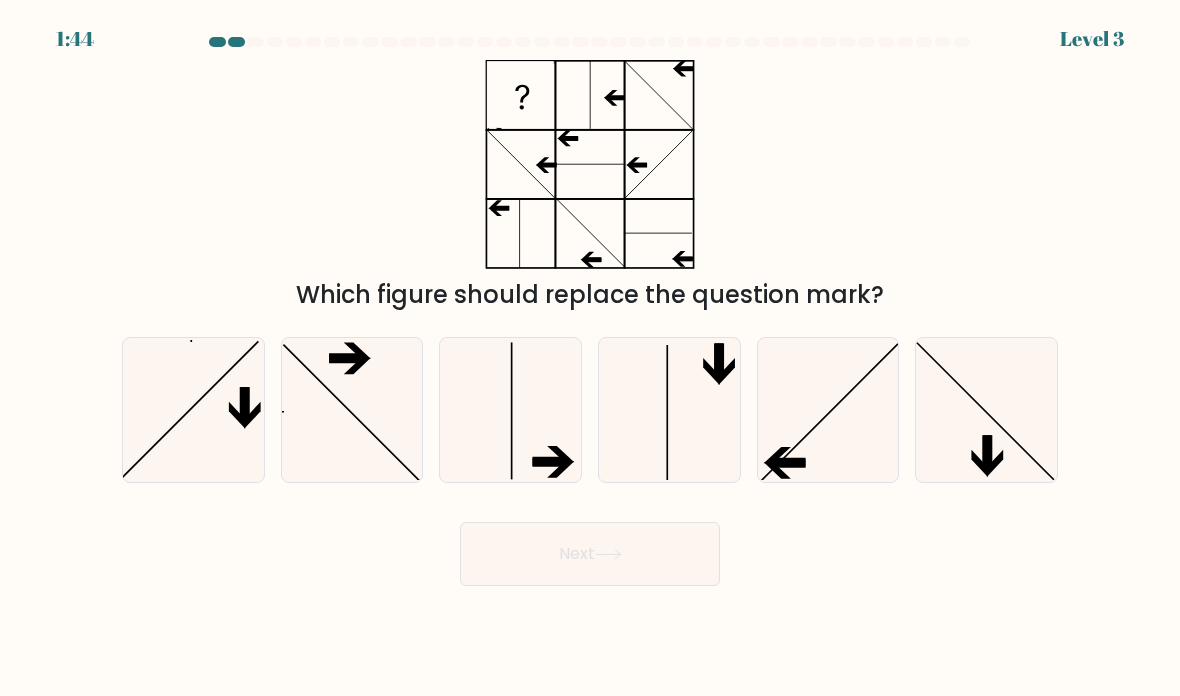 click 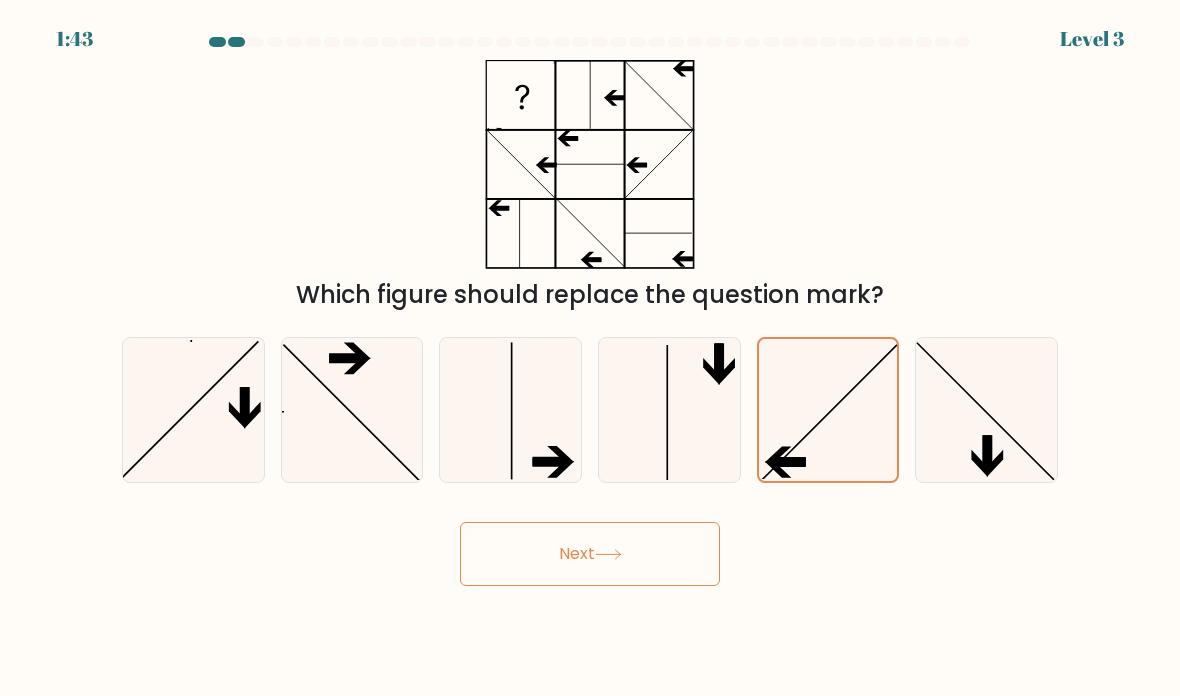 click on "Next" at bounding box center [590, 554] 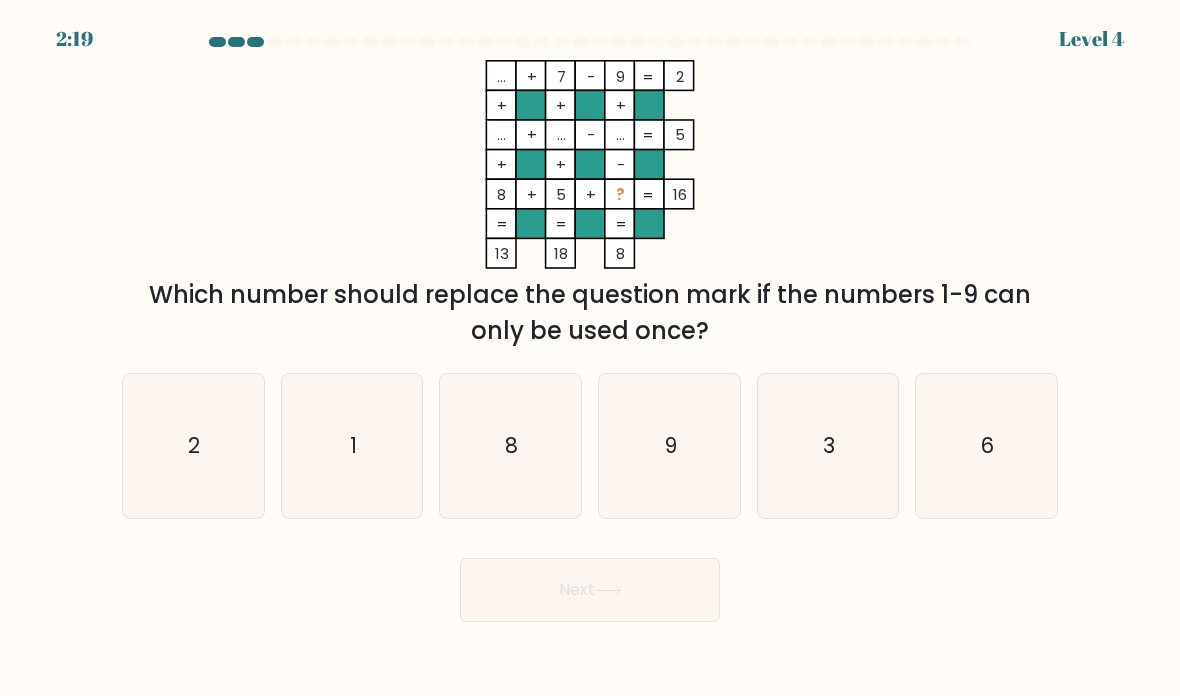 click on "3" 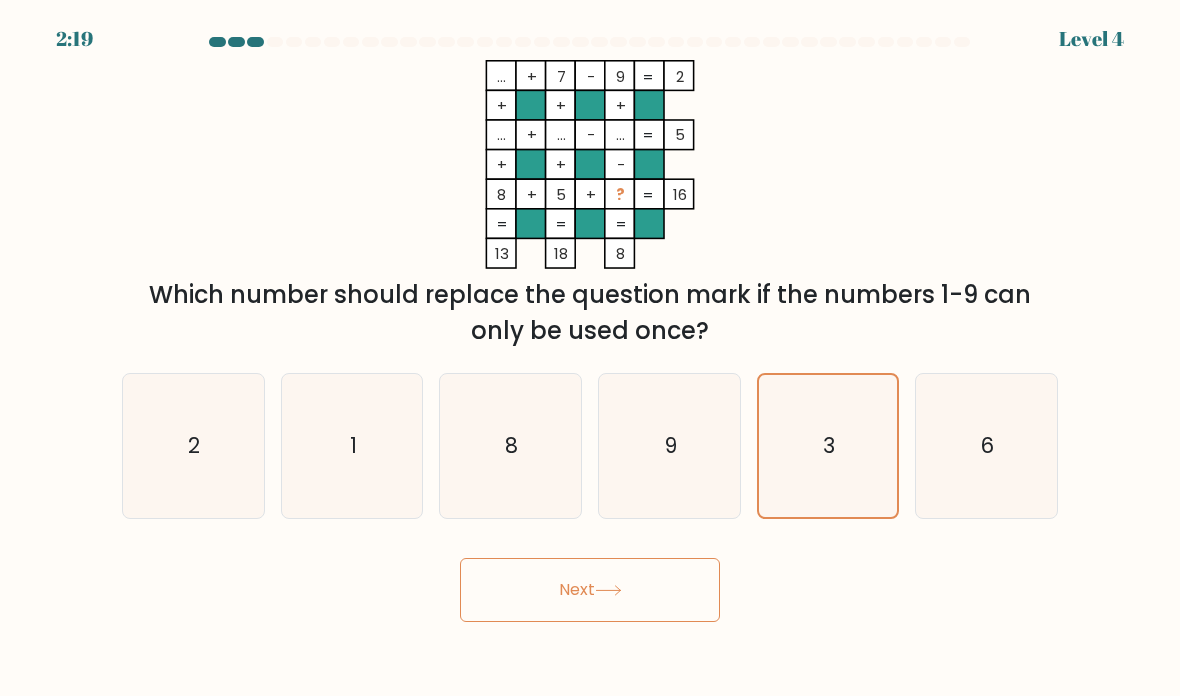 click on "Next" at bounding box center (590, 590) 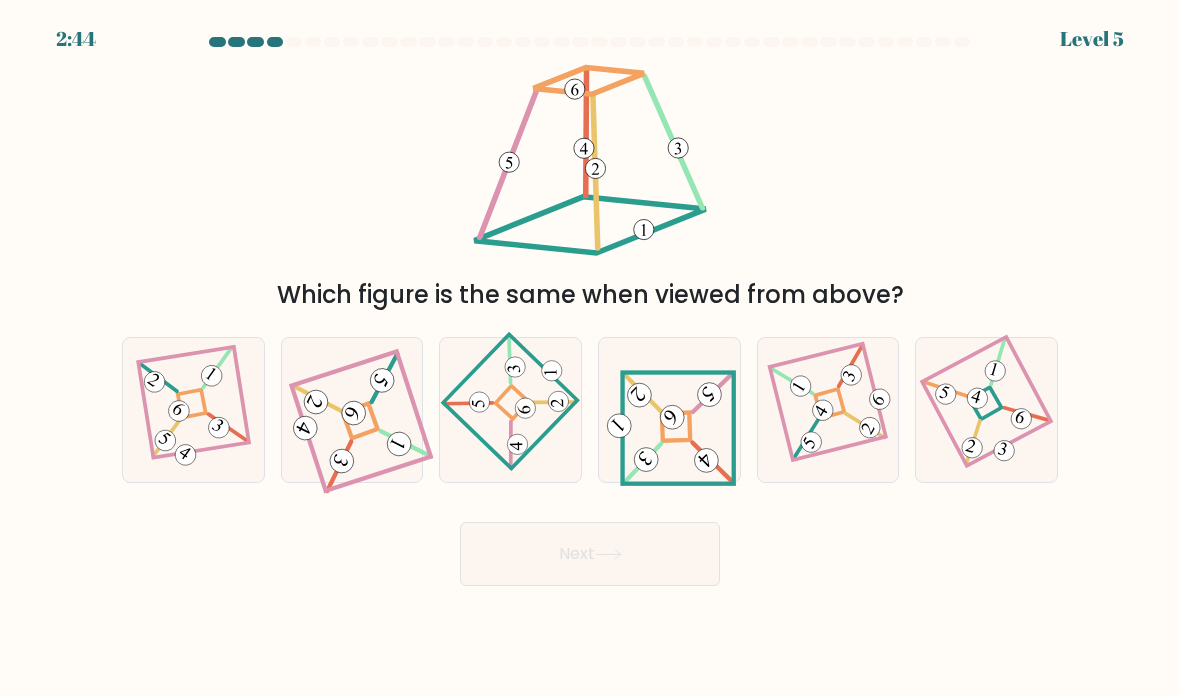 click 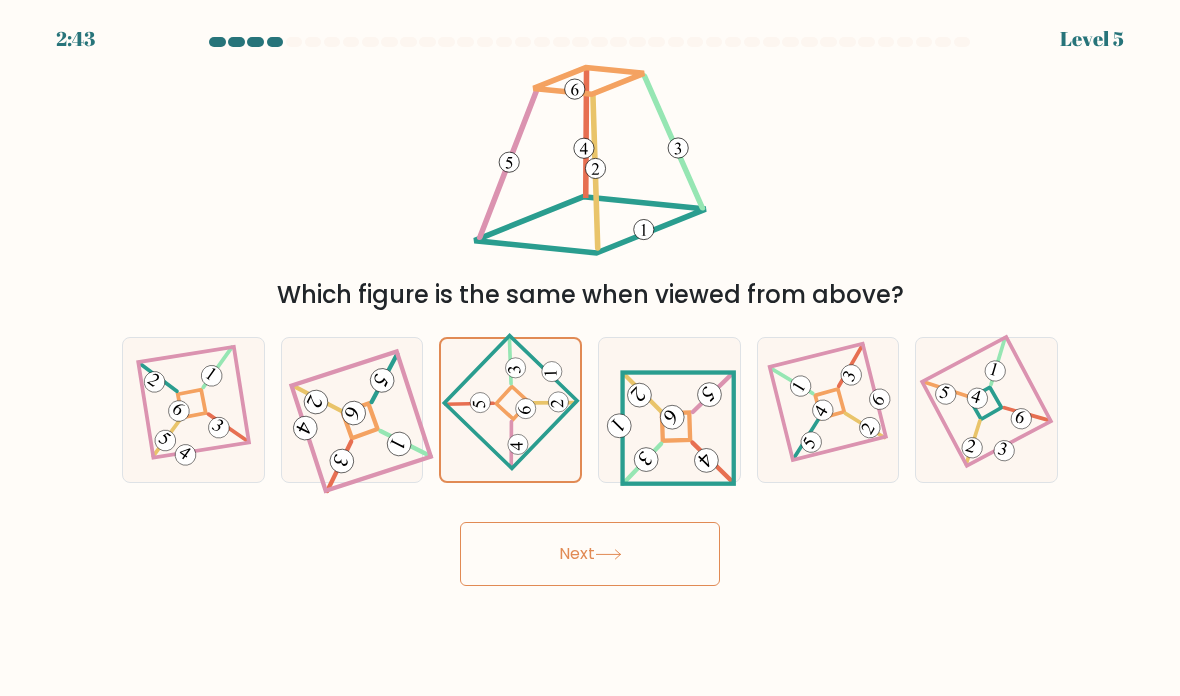 click on "Next" at bounding box center [590, 554] 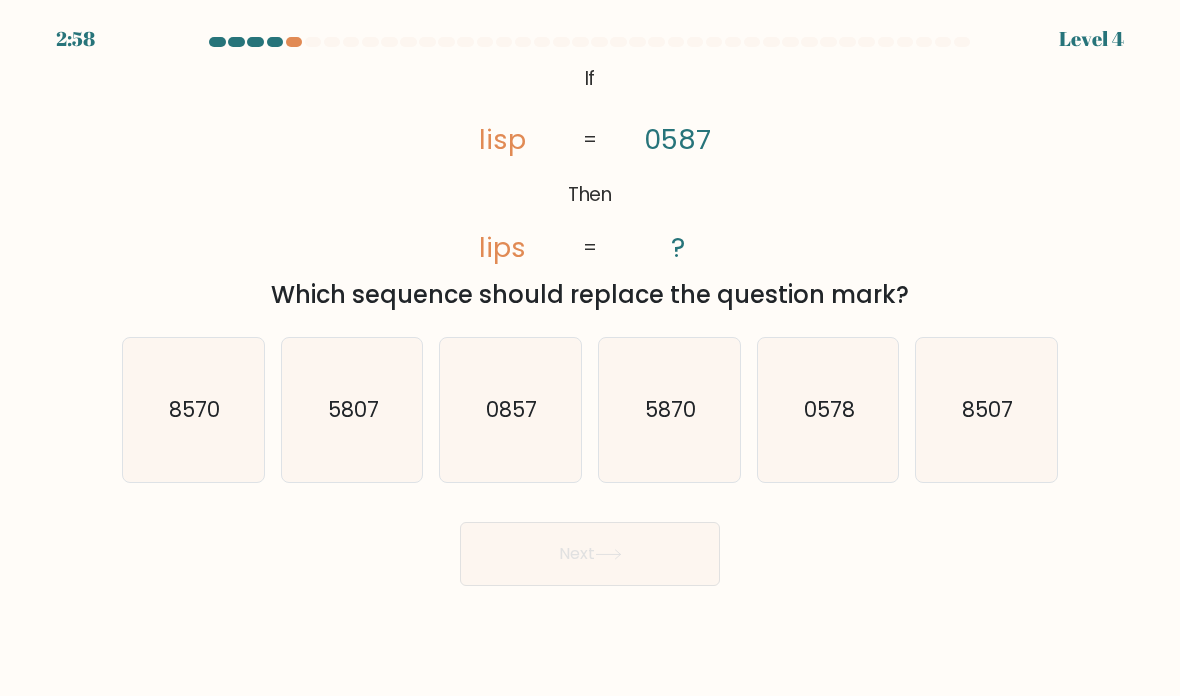 click on "0578" 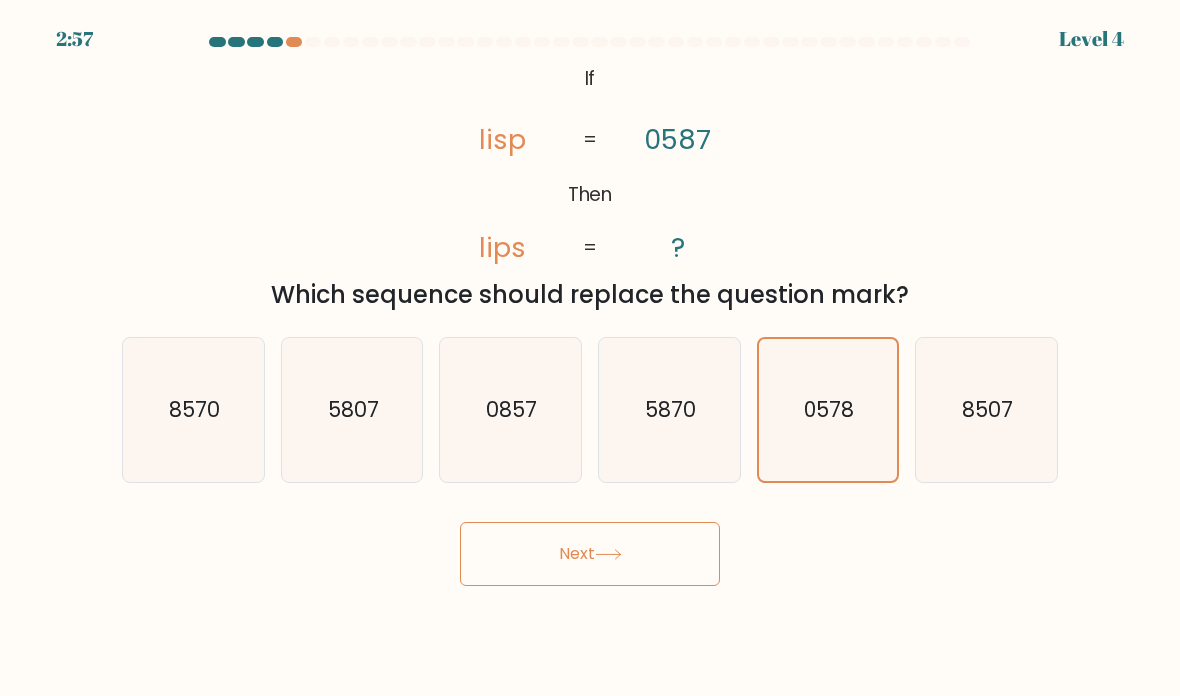 click on "Next" at bounding box center (590, 554) 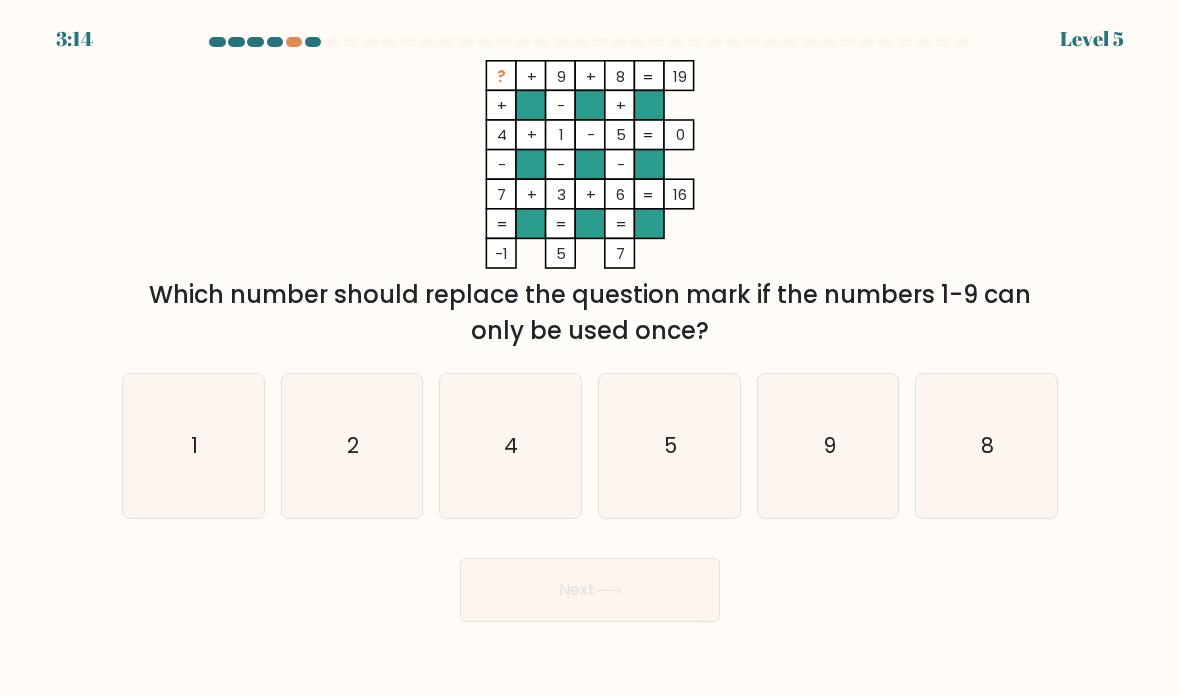 click on "2" 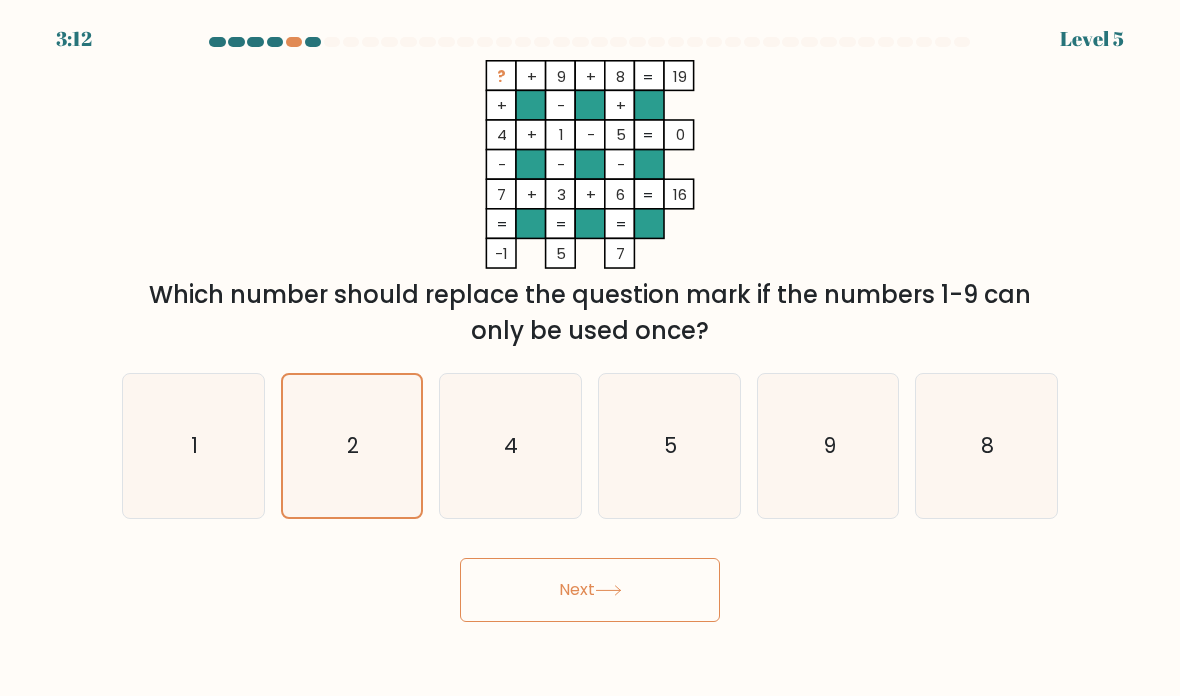 click on "Next" at bounding box center (590, 590) 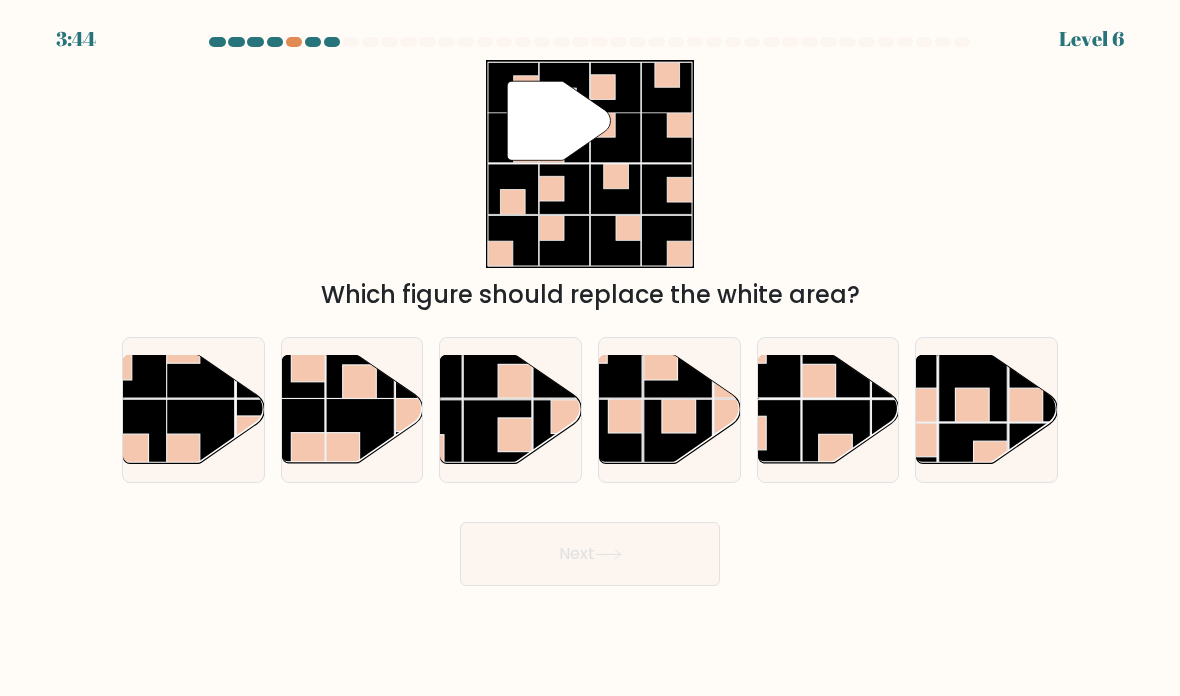 click 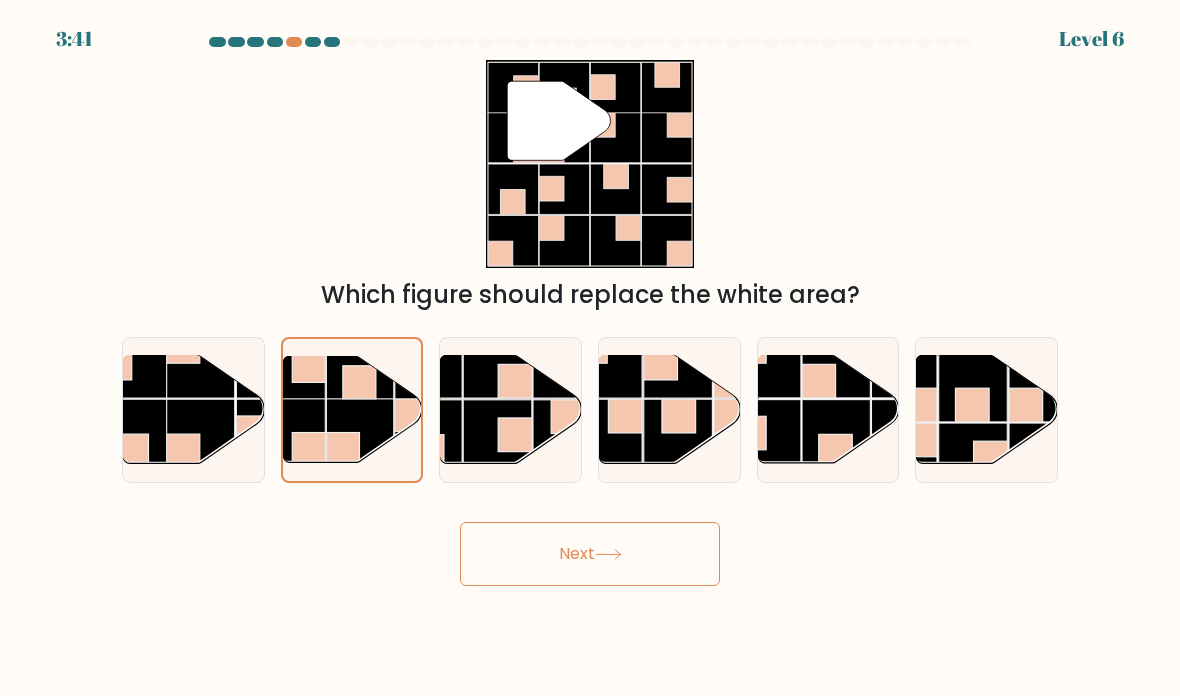 click on "Next" at bounding box center (590, 554) 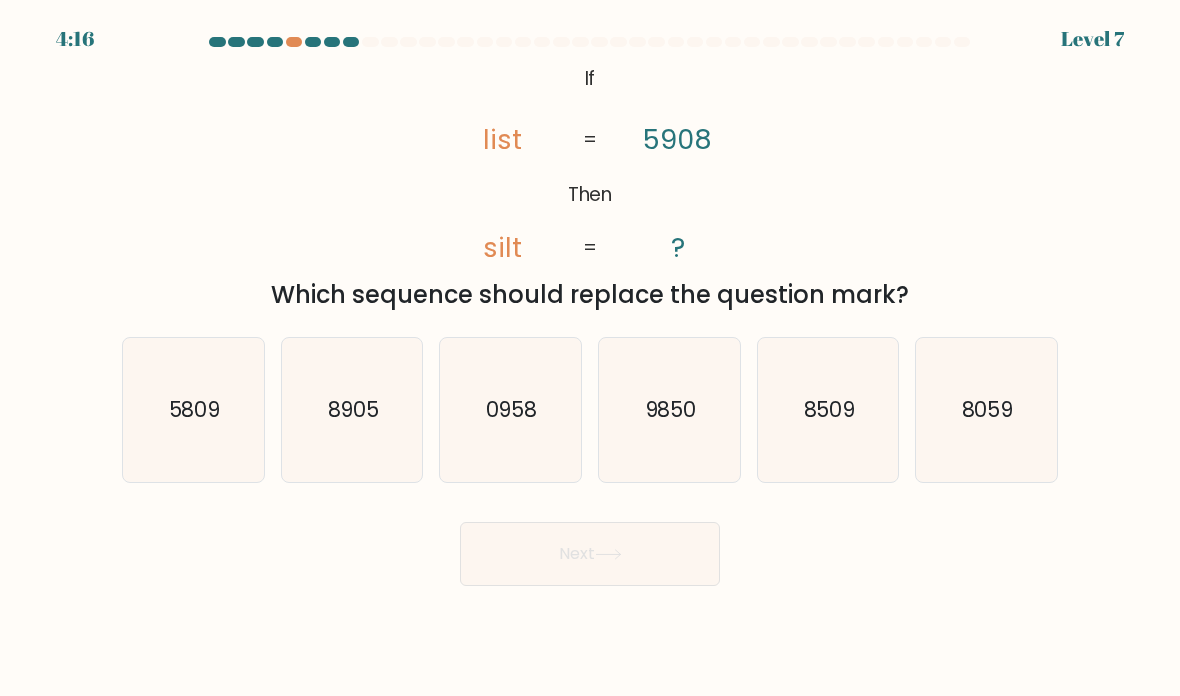 click on "0958" 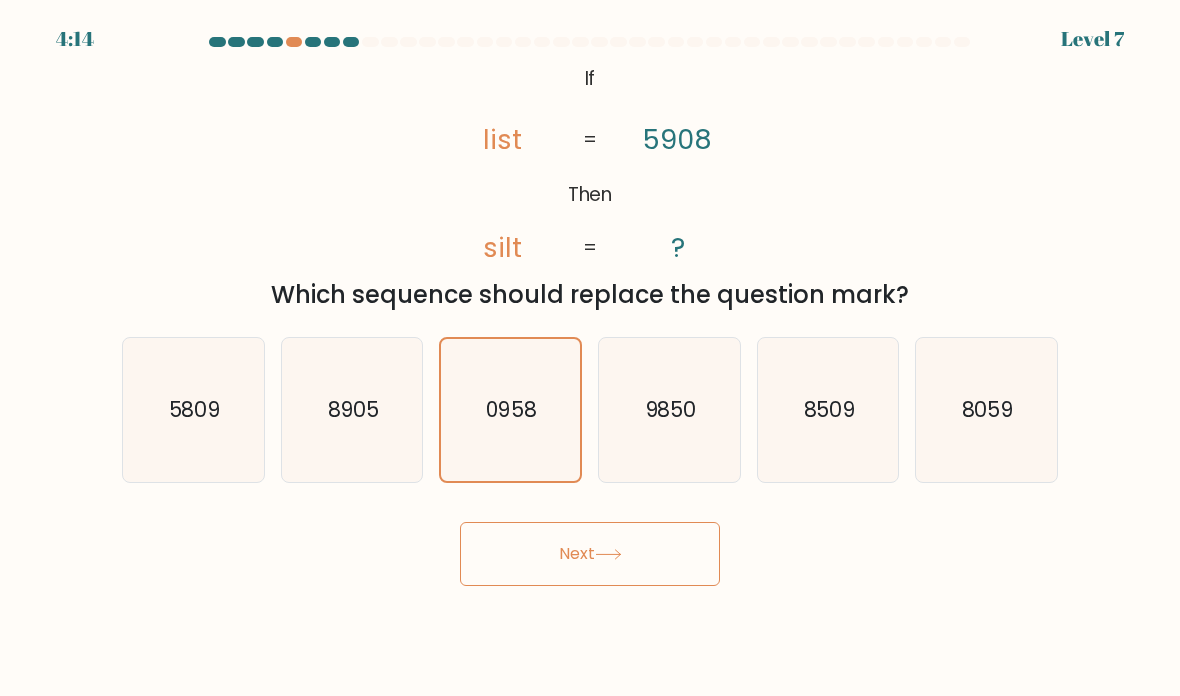 click on "Next" at bounding box center [590, 554] 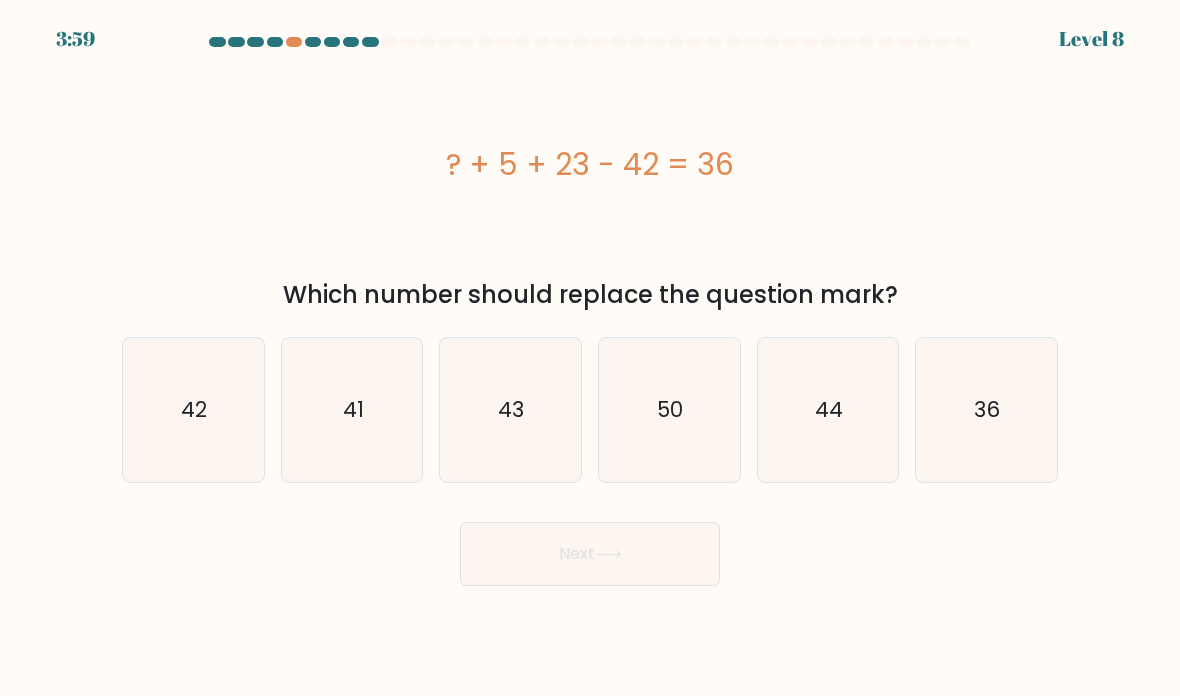 click on "50" 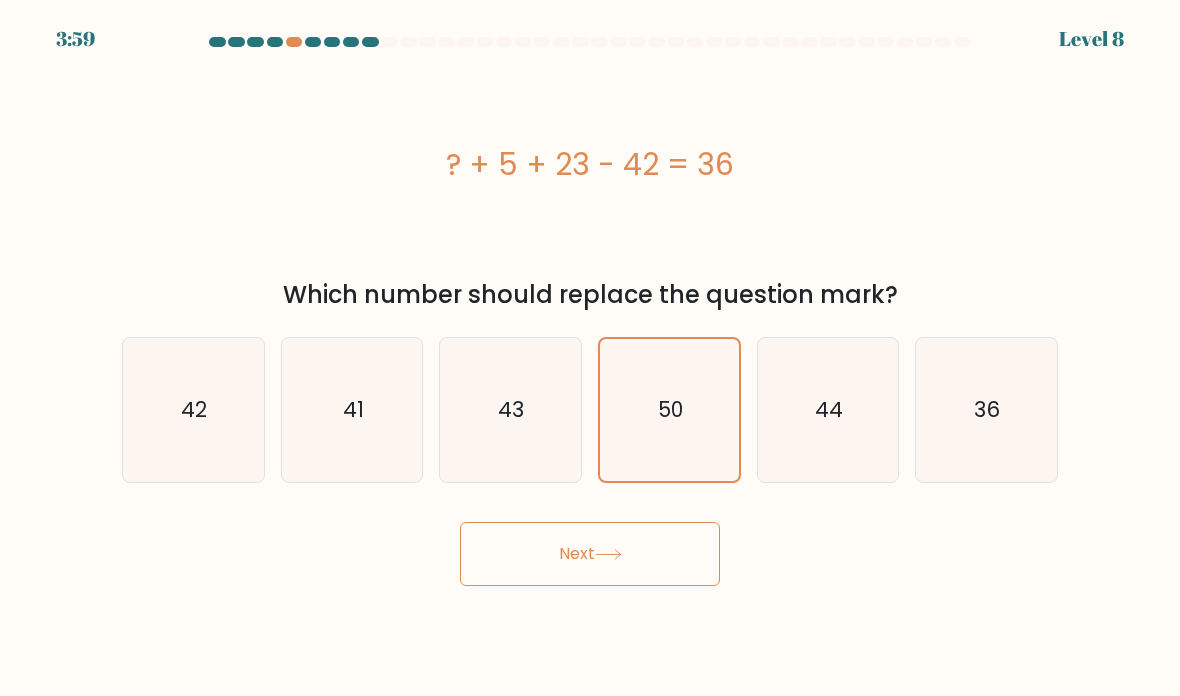 click on "Next" at bounding box center (590, 554) 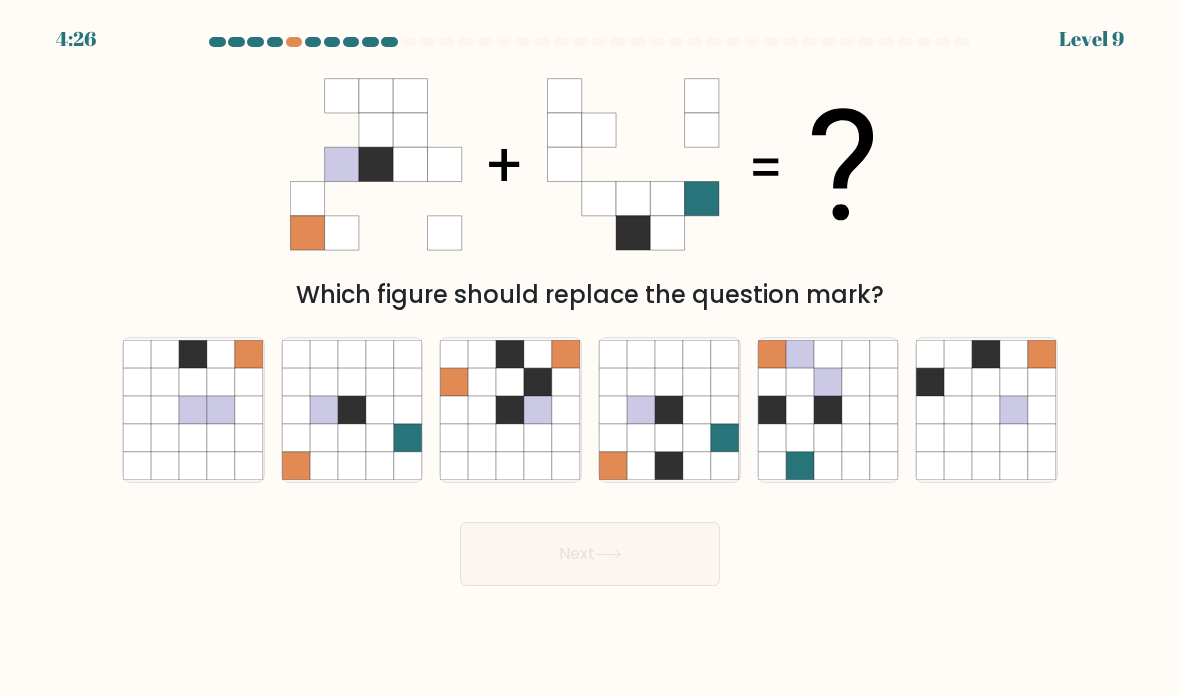 click 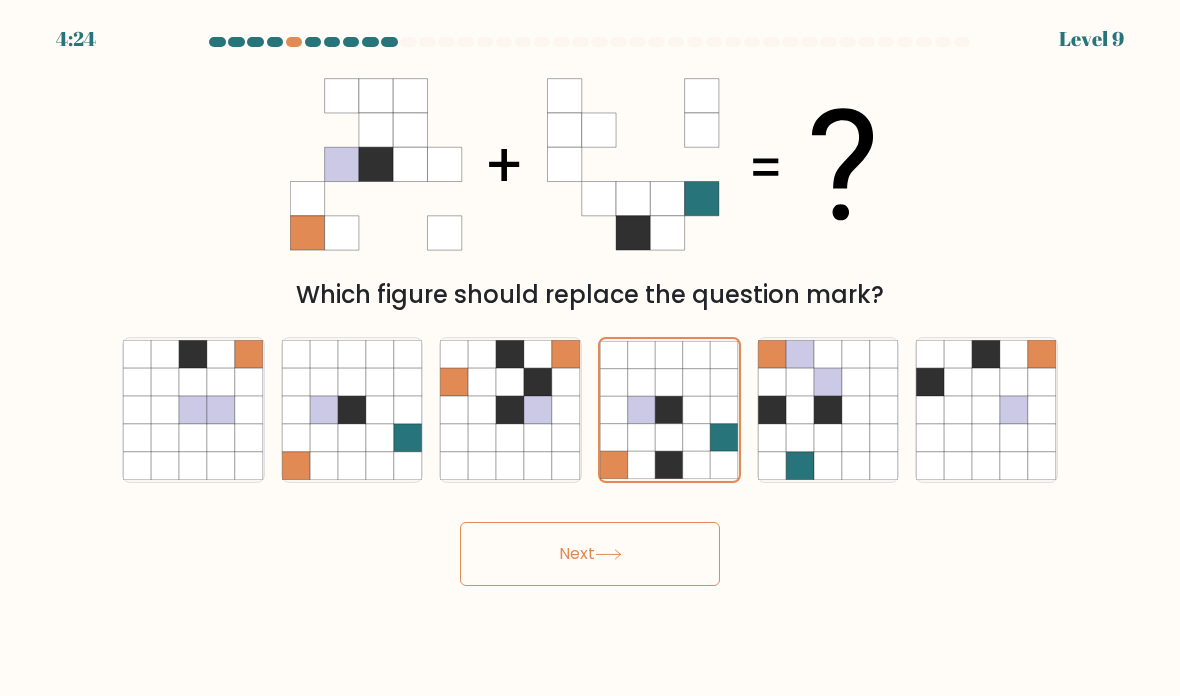 click on "Next" at bounding box center [590, 554] 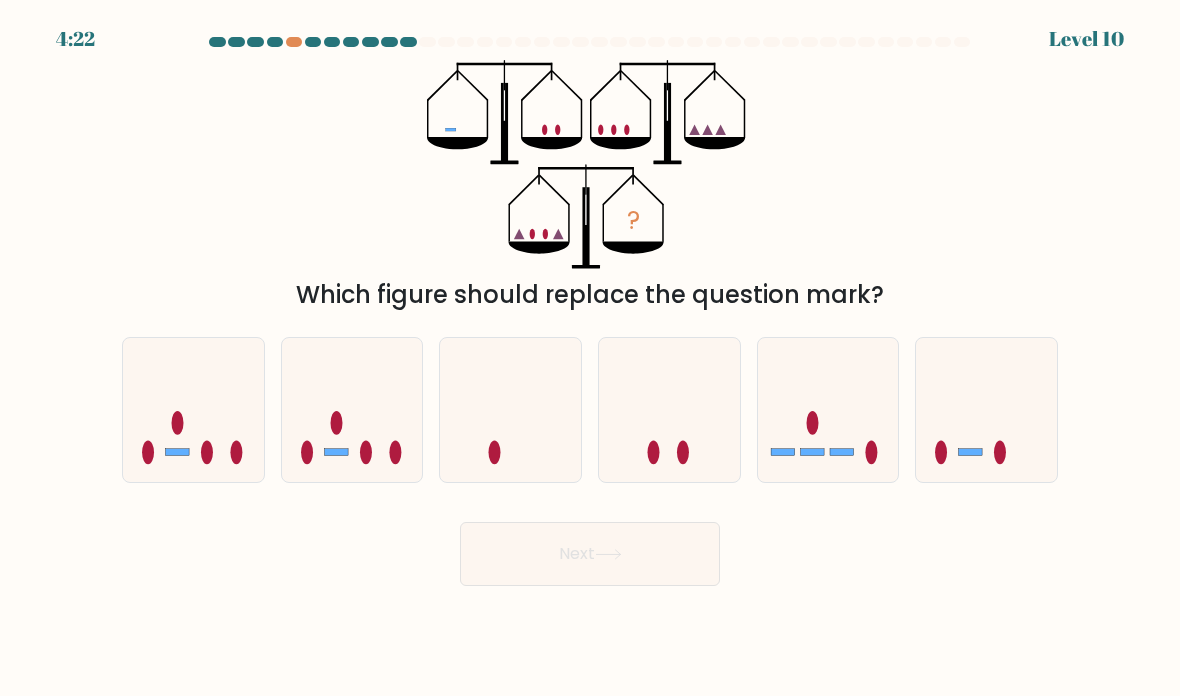 click 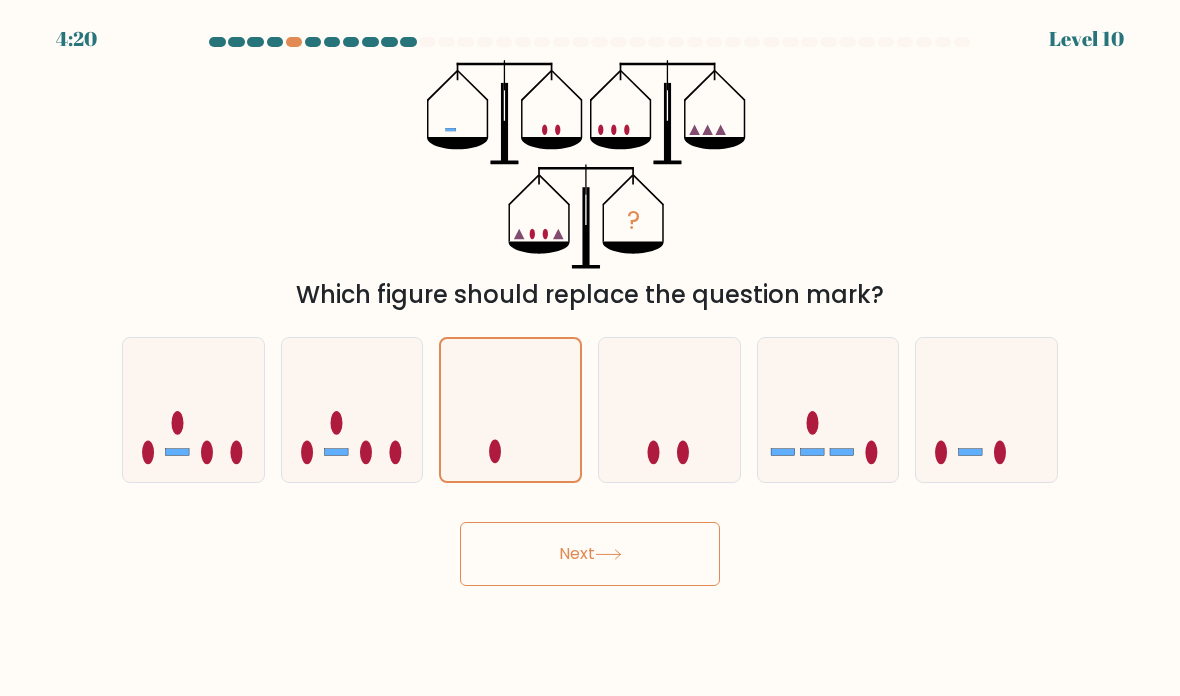 click on "Next" at bounding box center (590, 554) 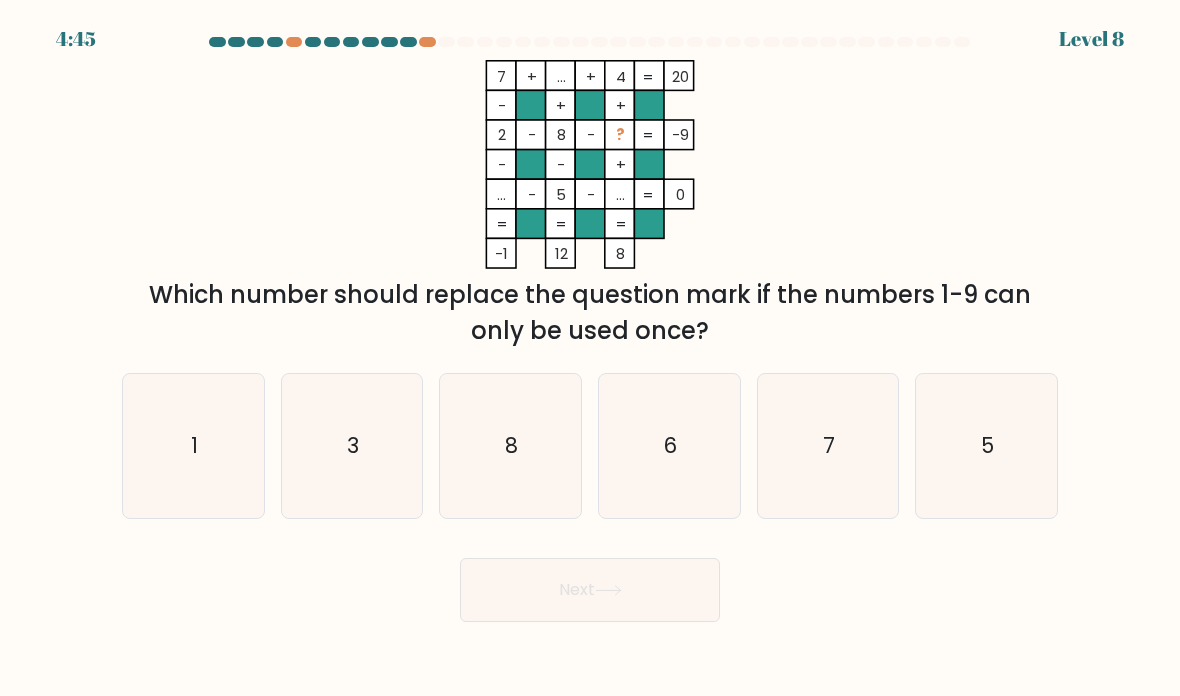 click on "3" 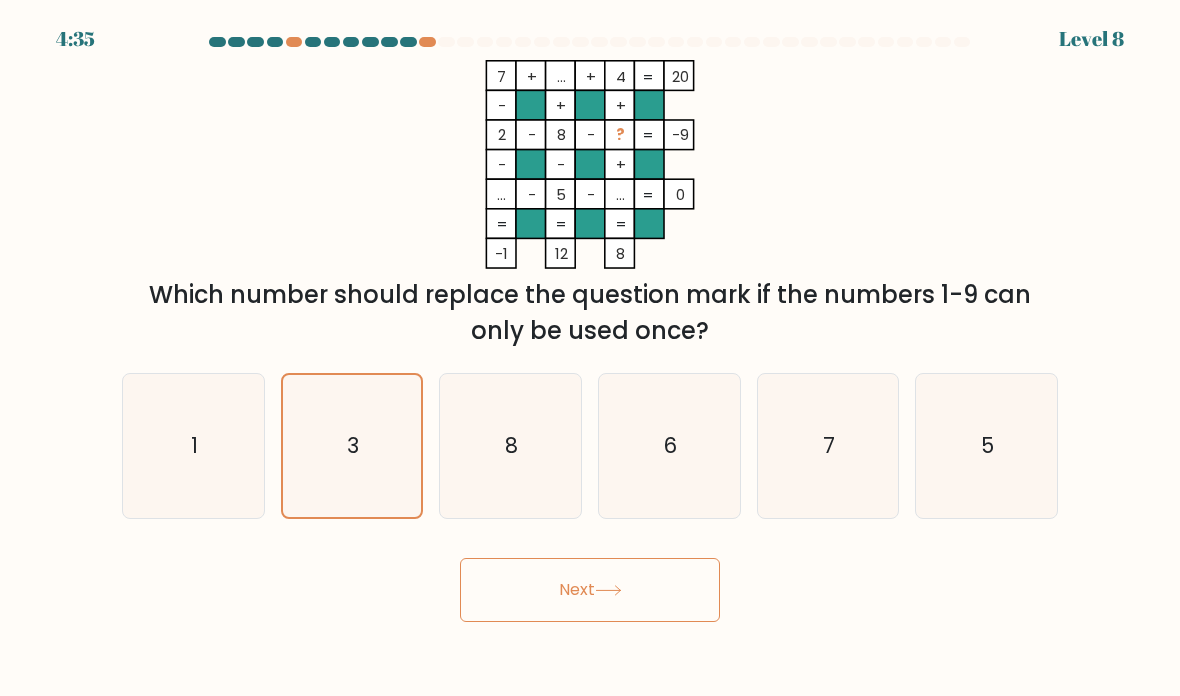 click on "Next" at bounding box center [590, 590] 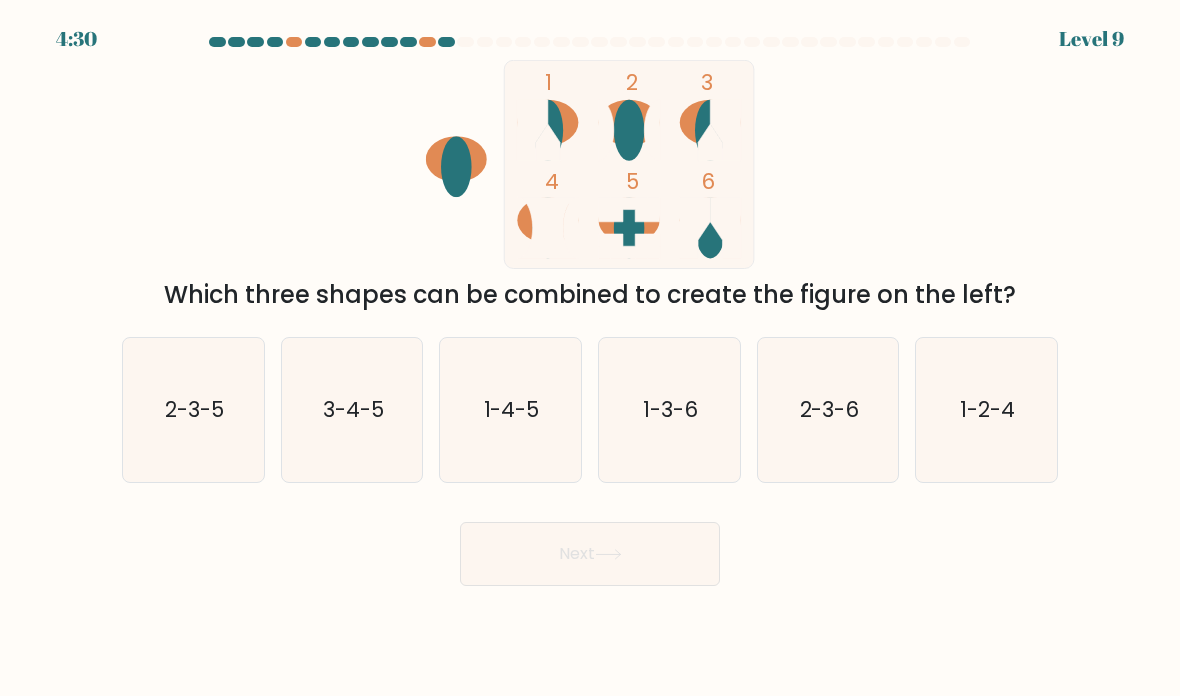 click on "1-2-4" 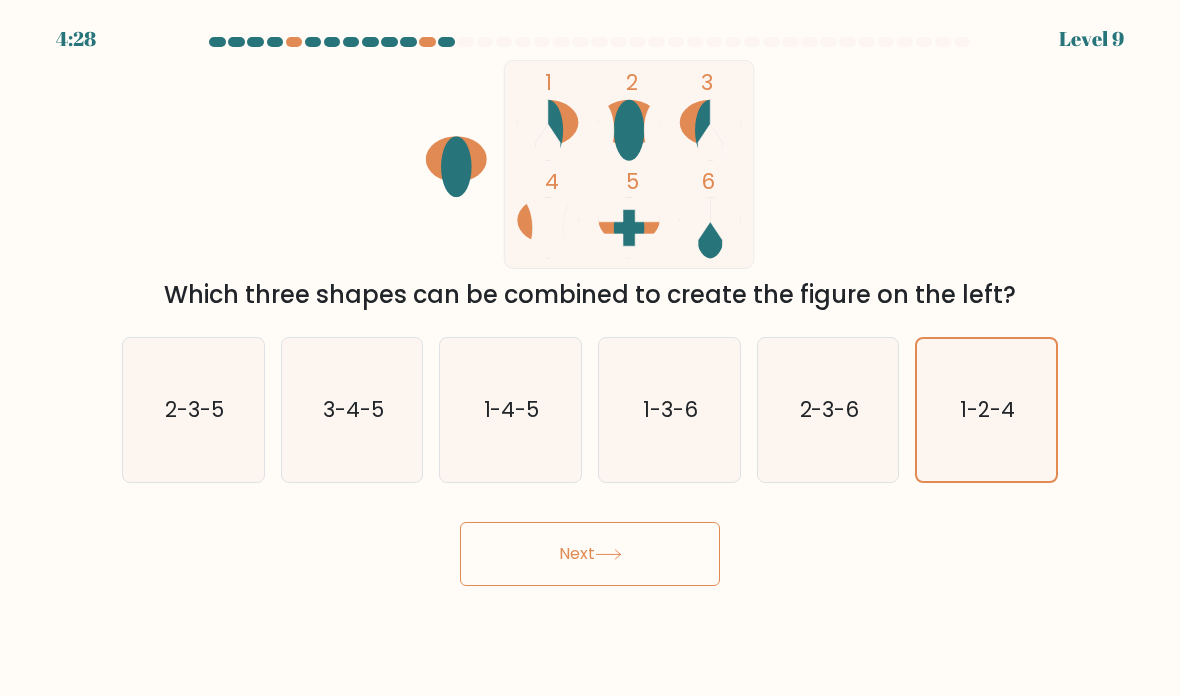 click on "Next" at bounding box center [590, 554] 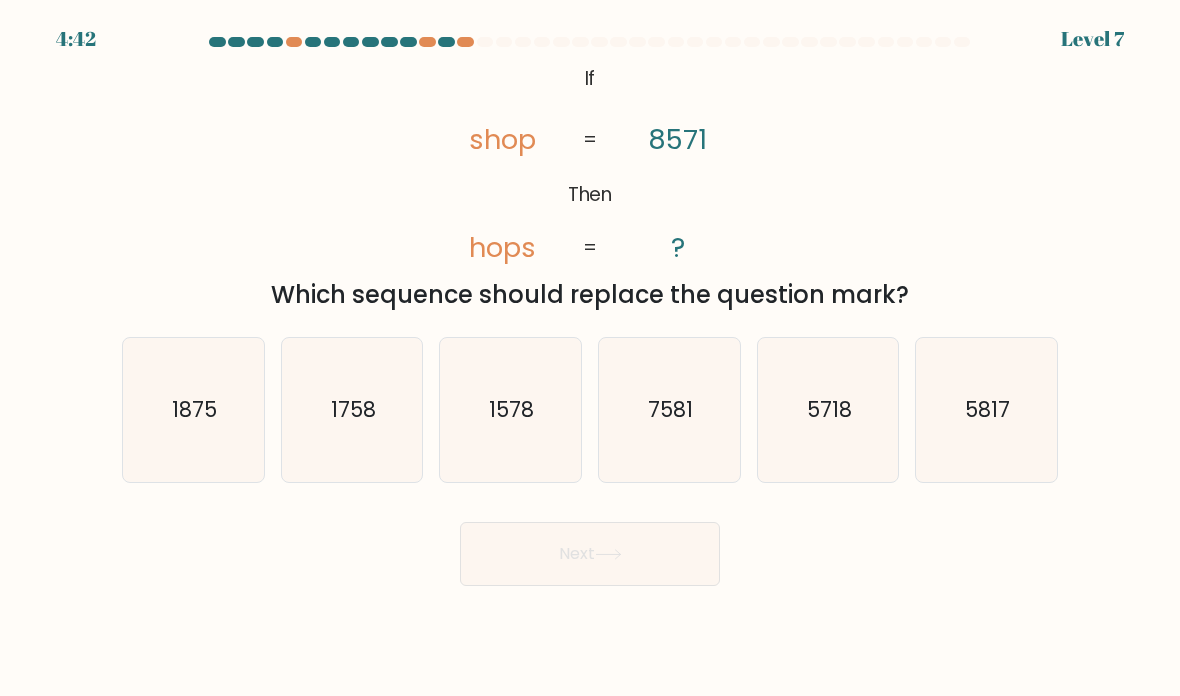 click on "5718" 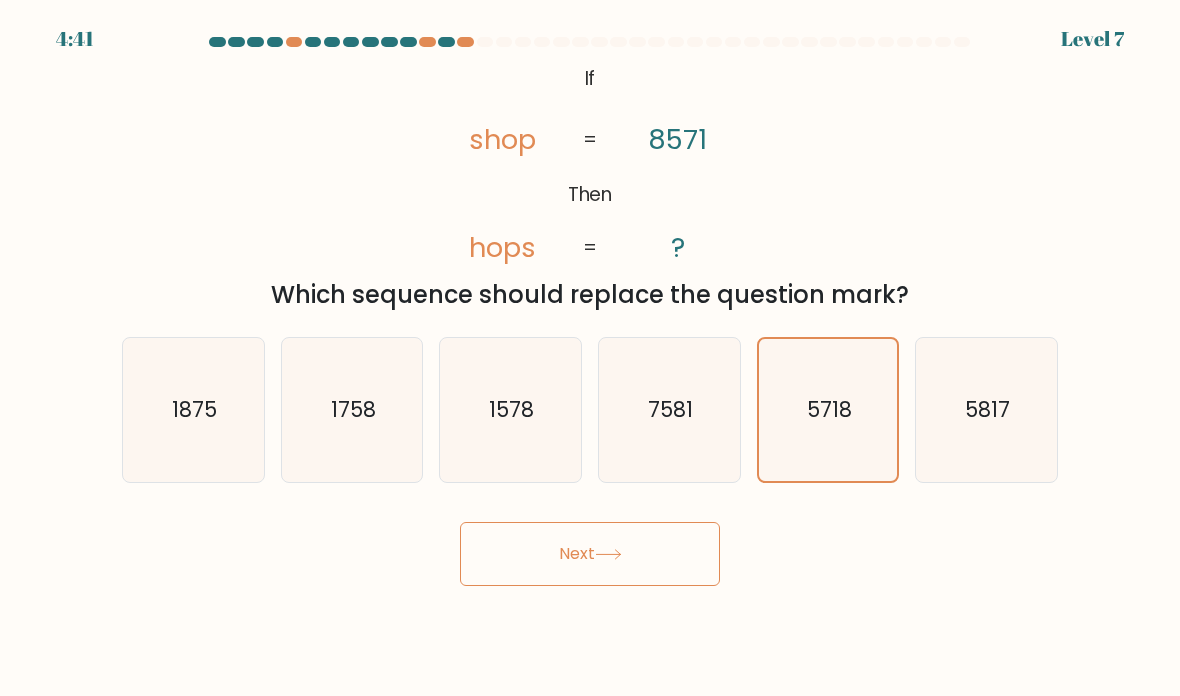 click on "Next" at bounding box center (590, 554) 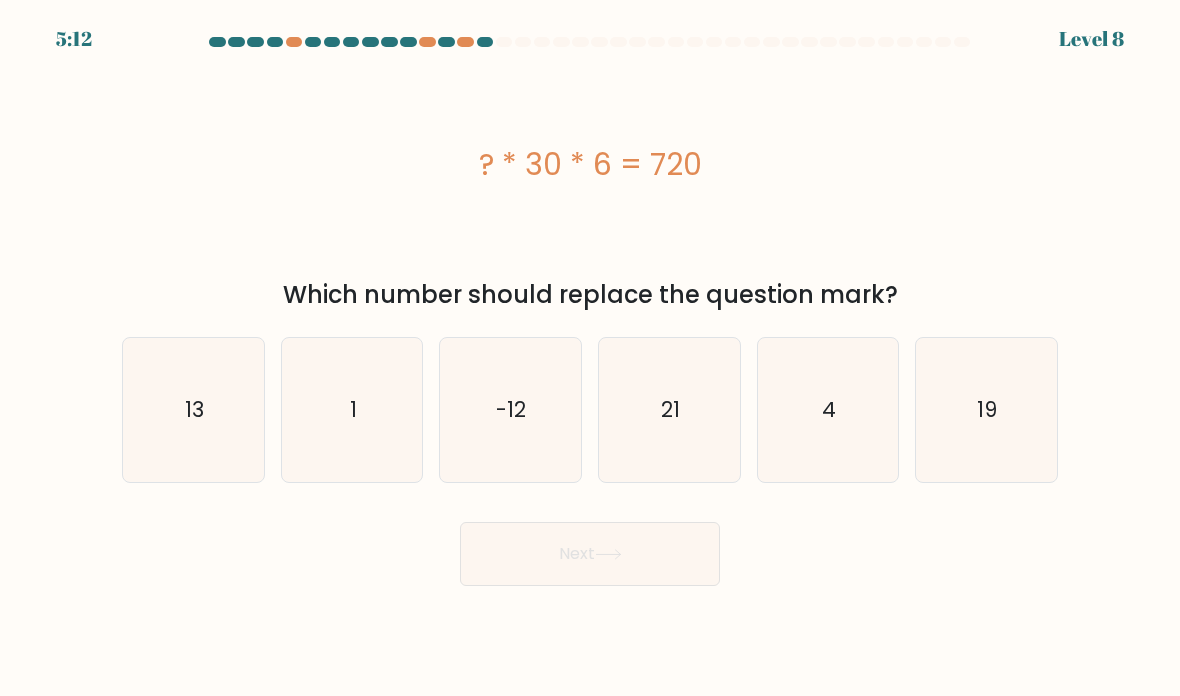 click on "4" 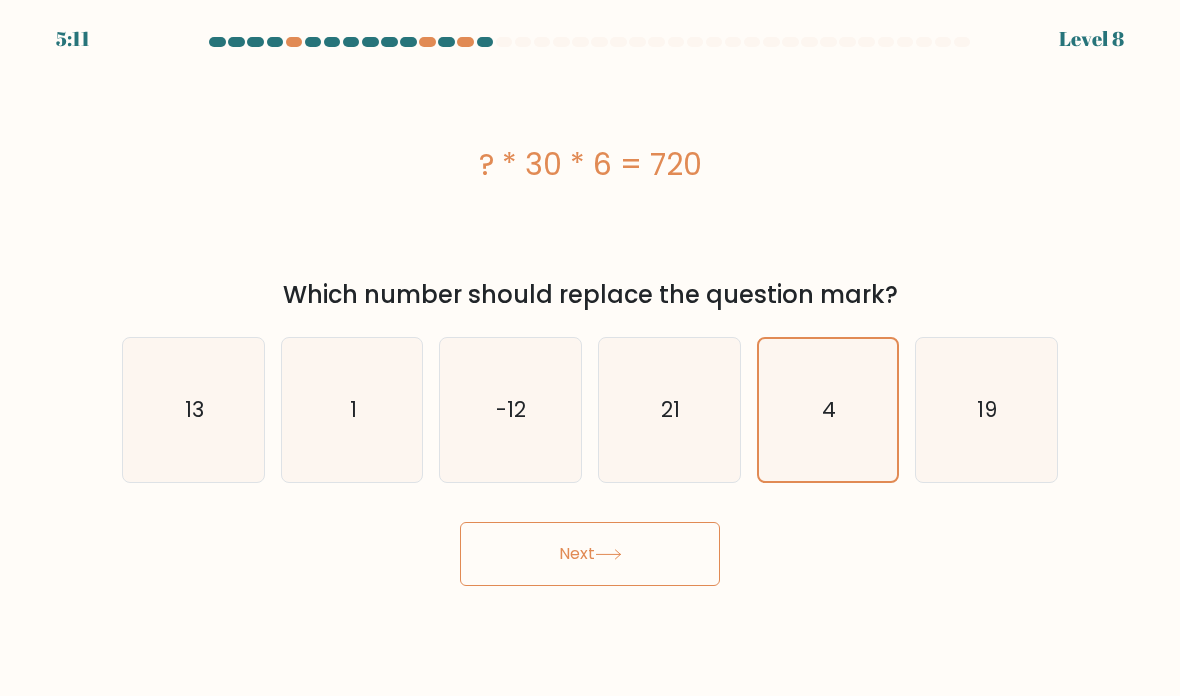 click on "Next" at bounding box center [590, 554] 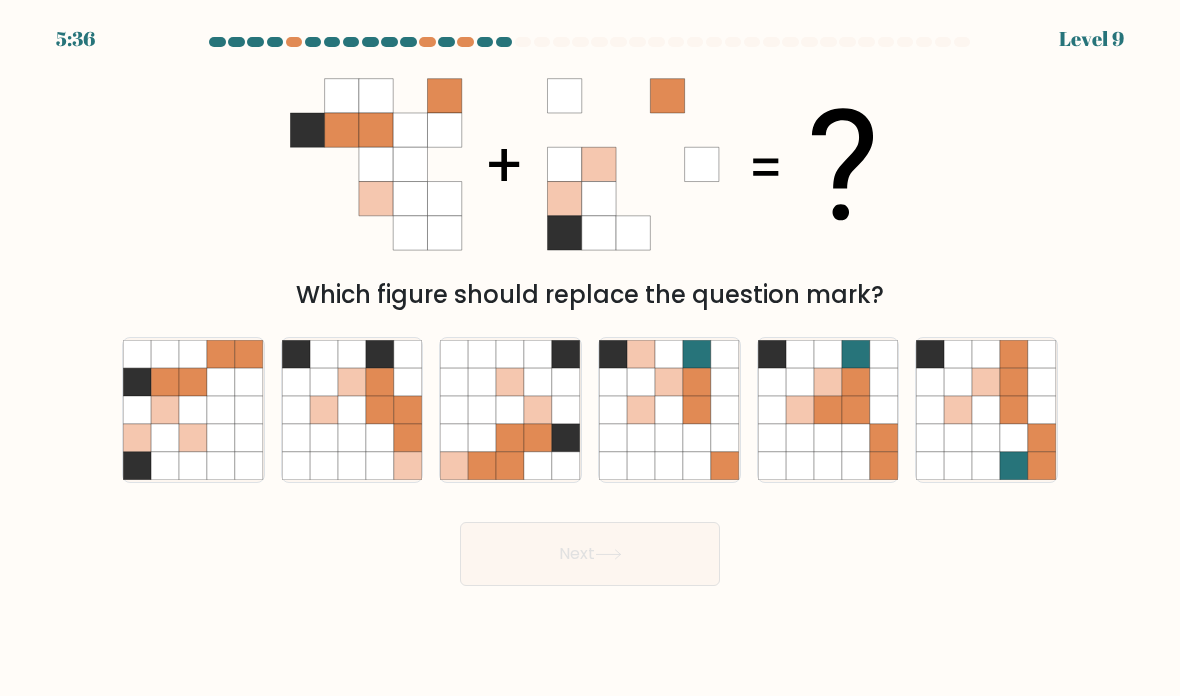 click 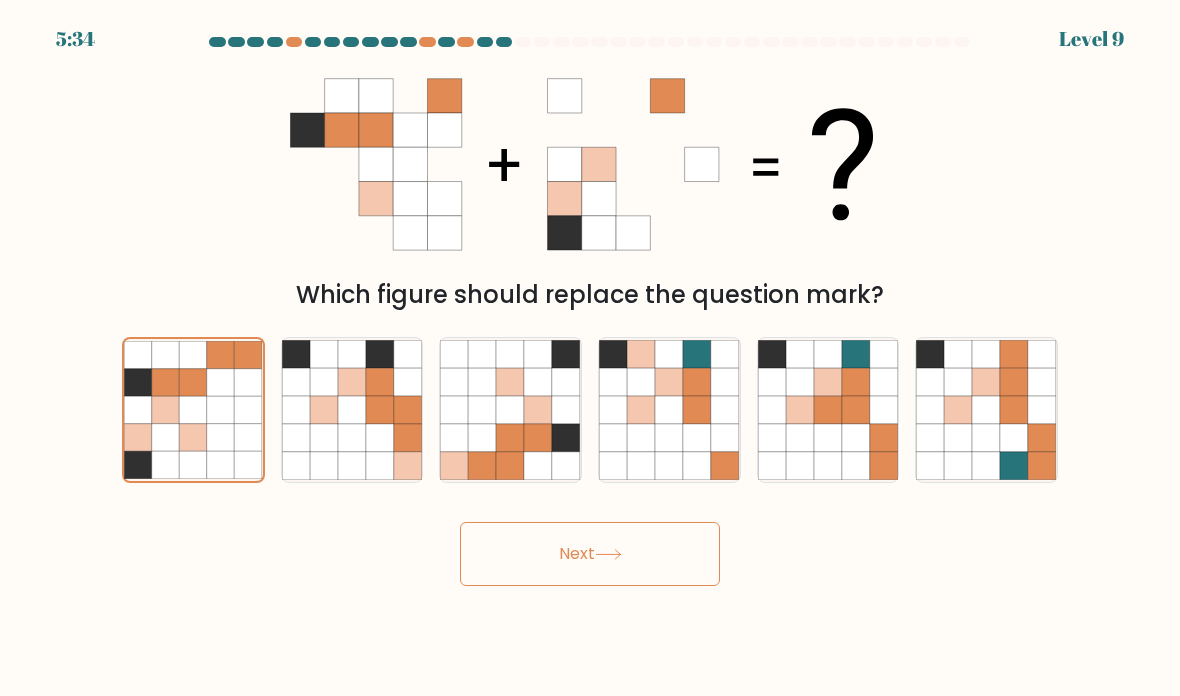 click on "Next" at bounding box center [590, 554] 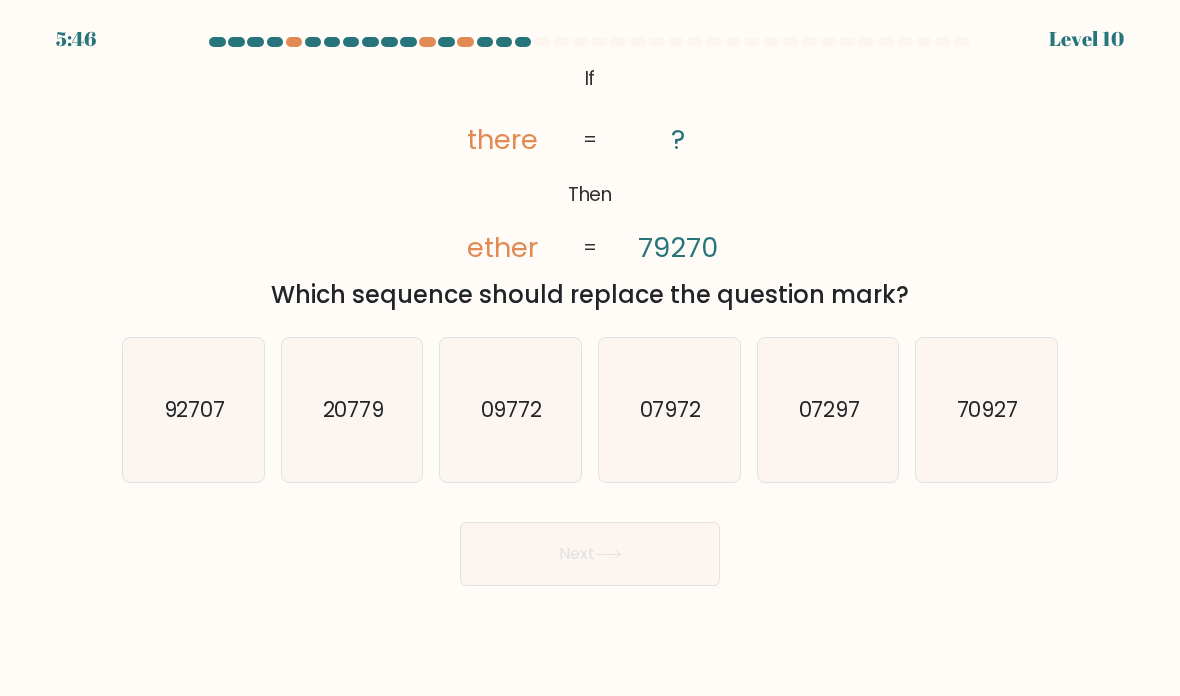 click on "92707" 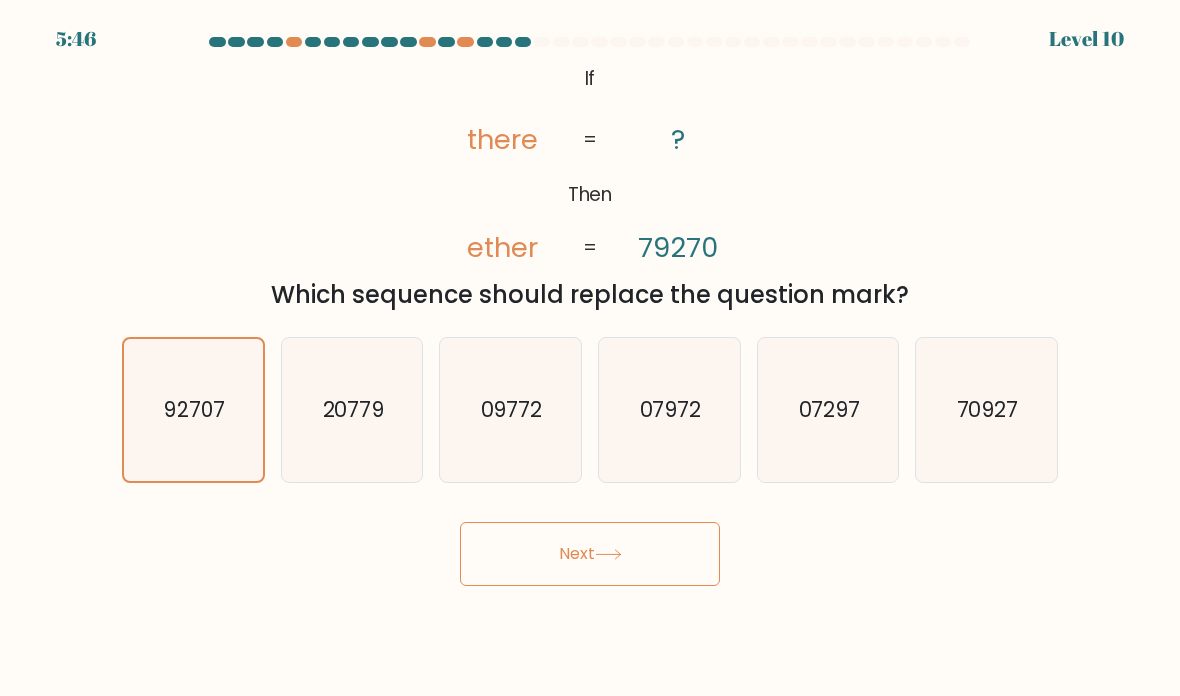 click on "Next" at bounding box center (590, 554) 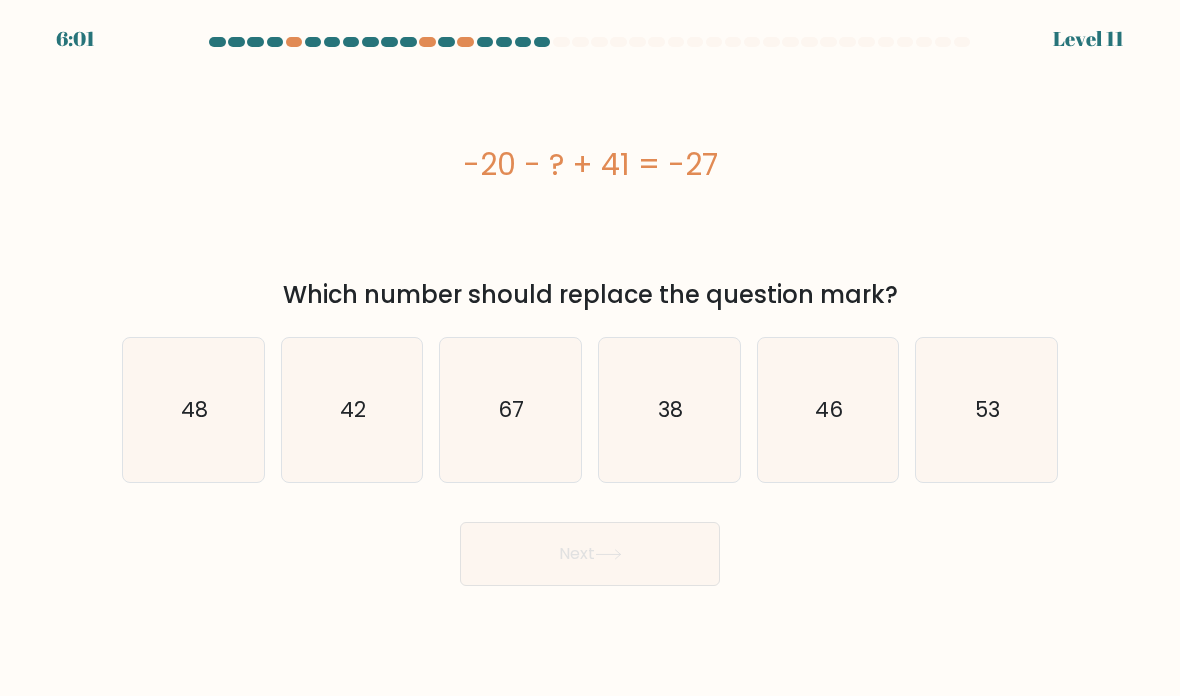 click on "48" 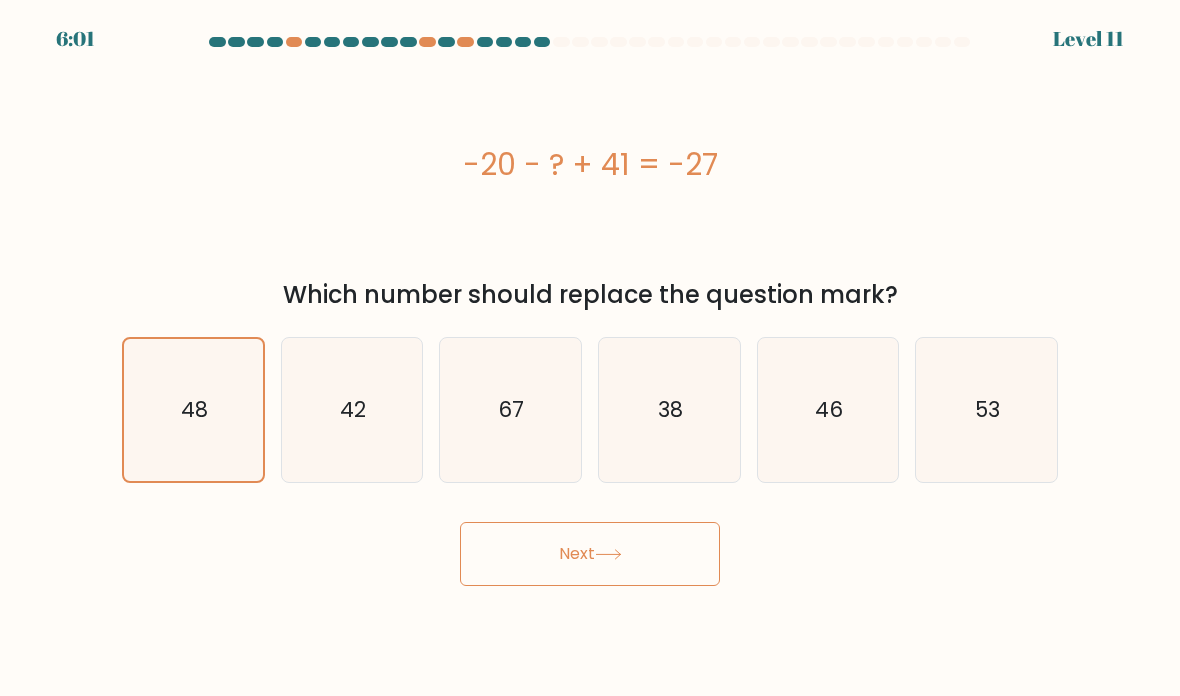 click on "Next" at bounding box center [590, 554] 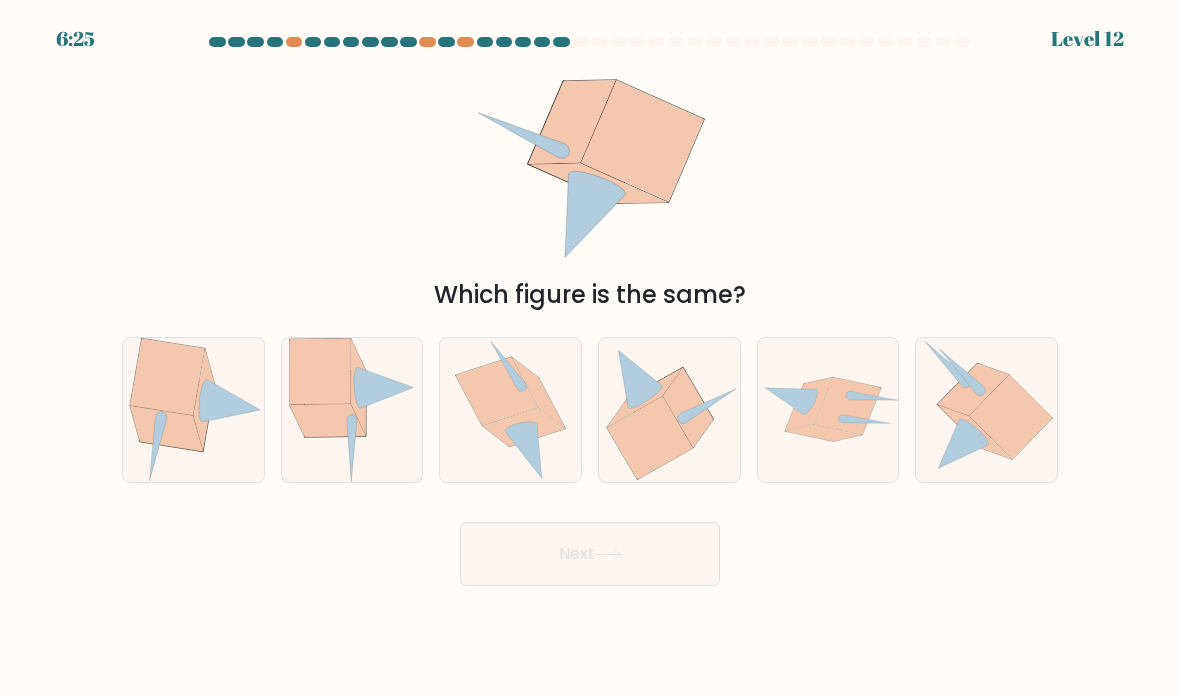 click 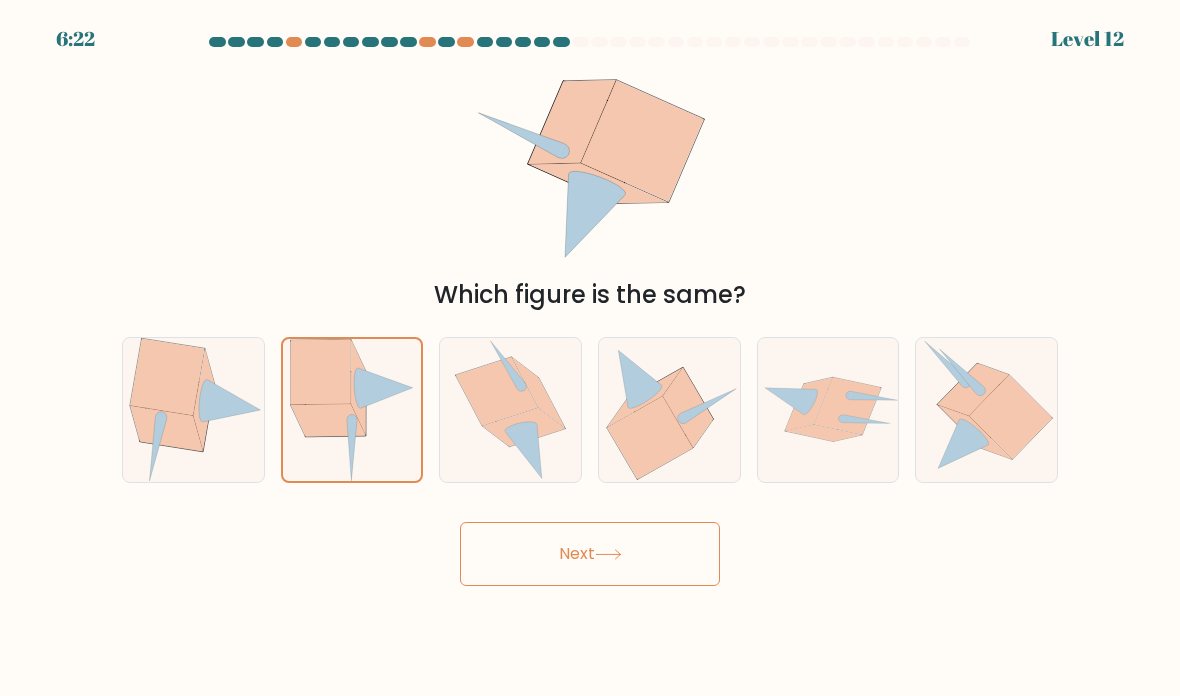 click on "Next" at bounding box center (590, 554) 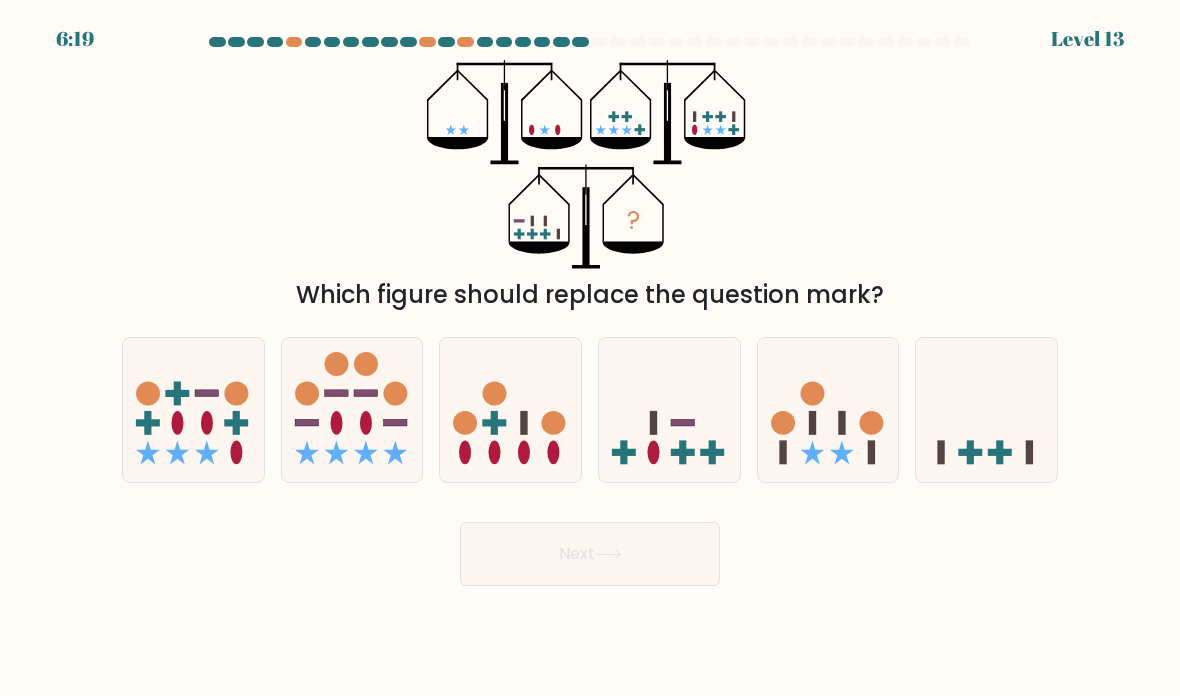 click 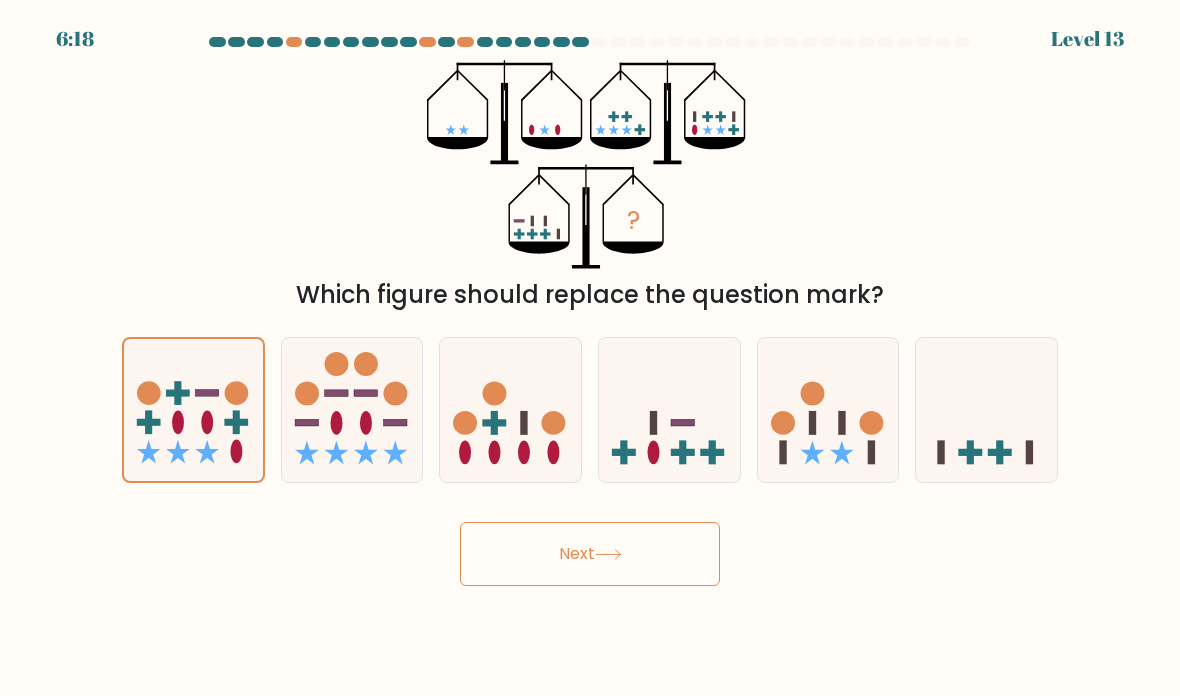 click 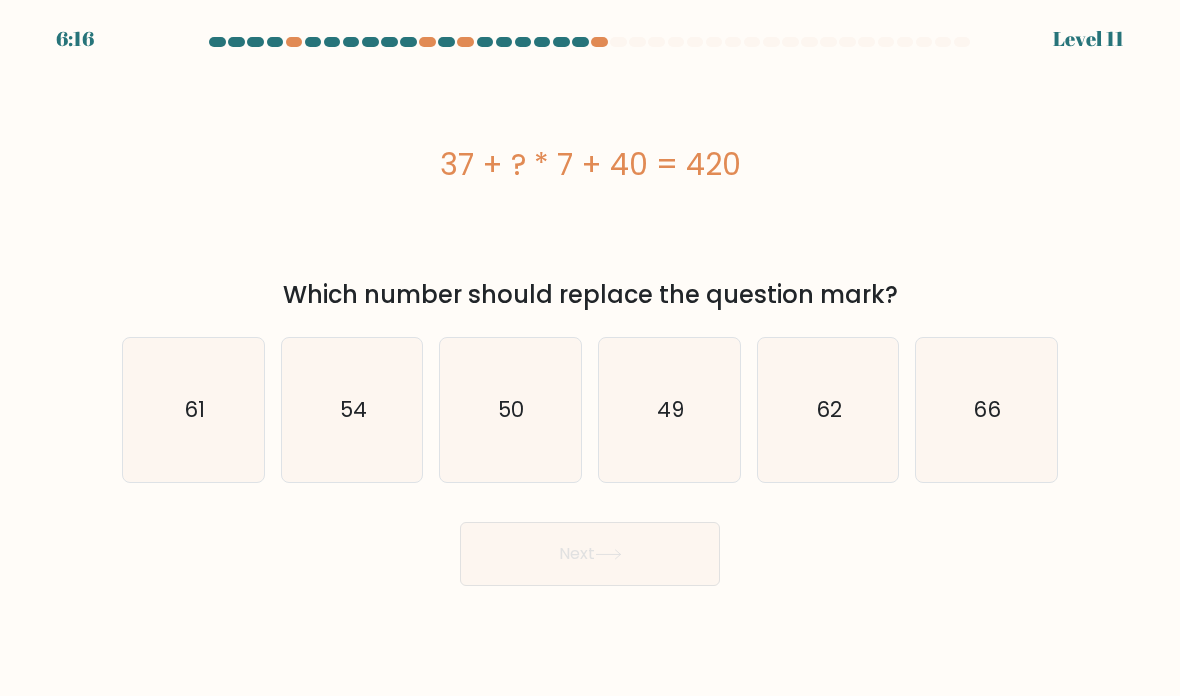 click on "49" 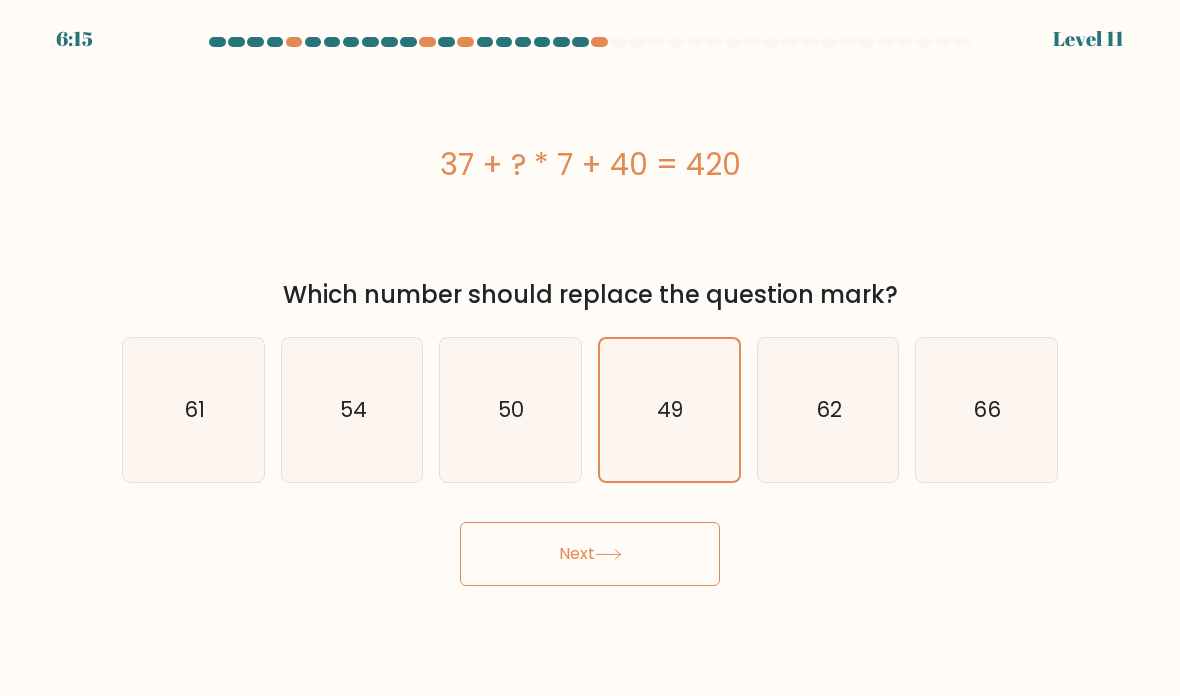 click on "Next" at bounding box center (590, 554) 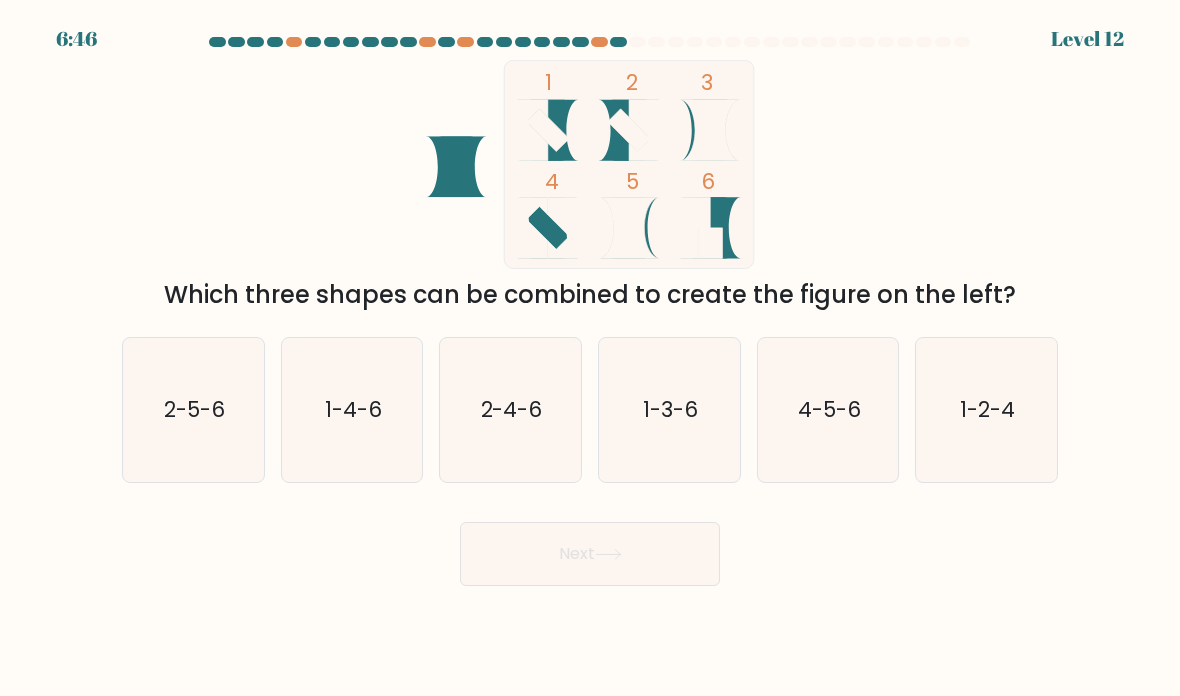 click on "1-2-4" 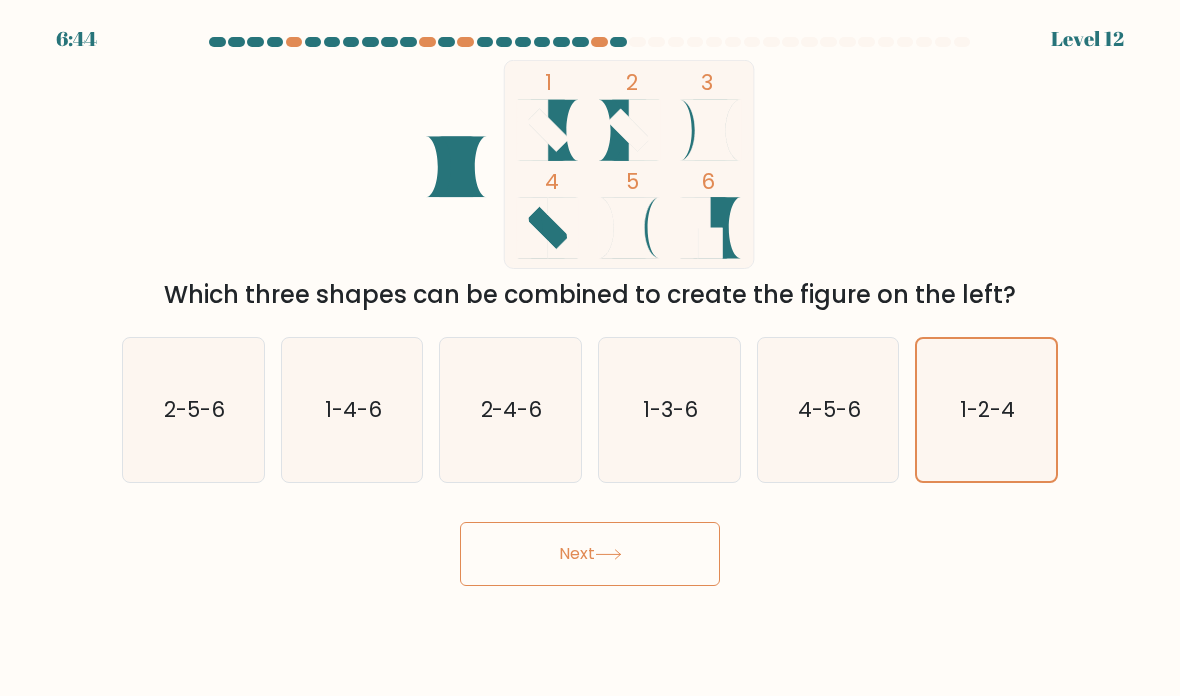 click on "Next" at bounding box center (590, 554) 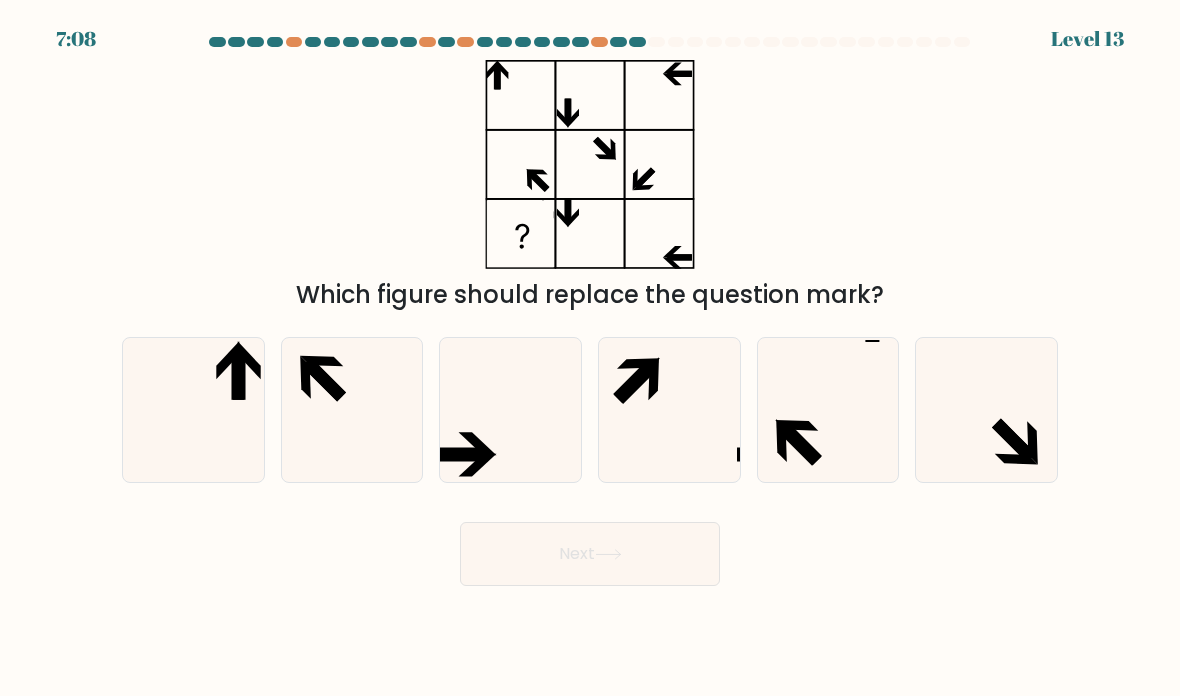 click 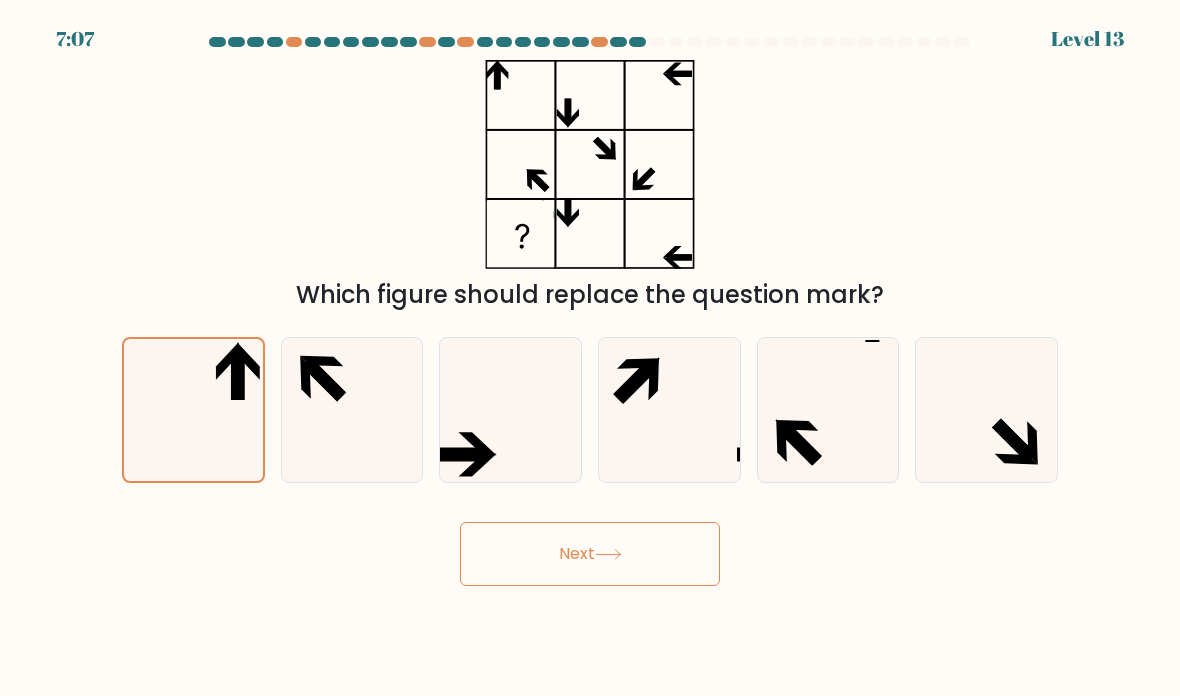 click on "Next" at bounding box center [590, 554] 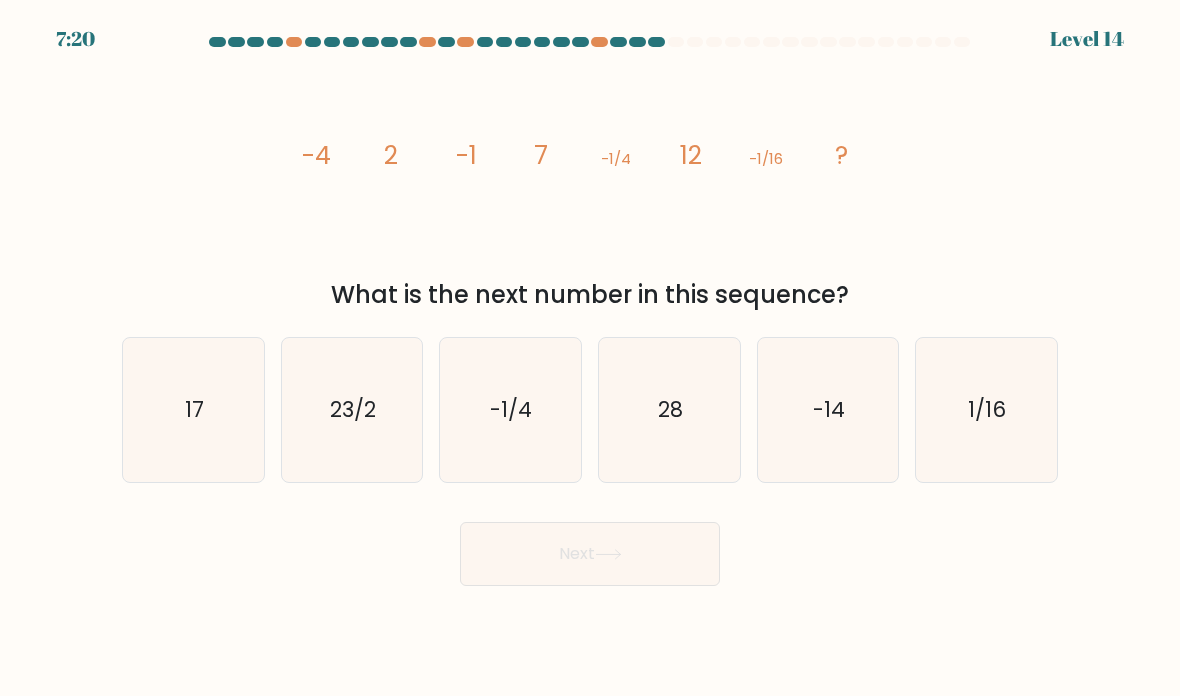 click on "17" 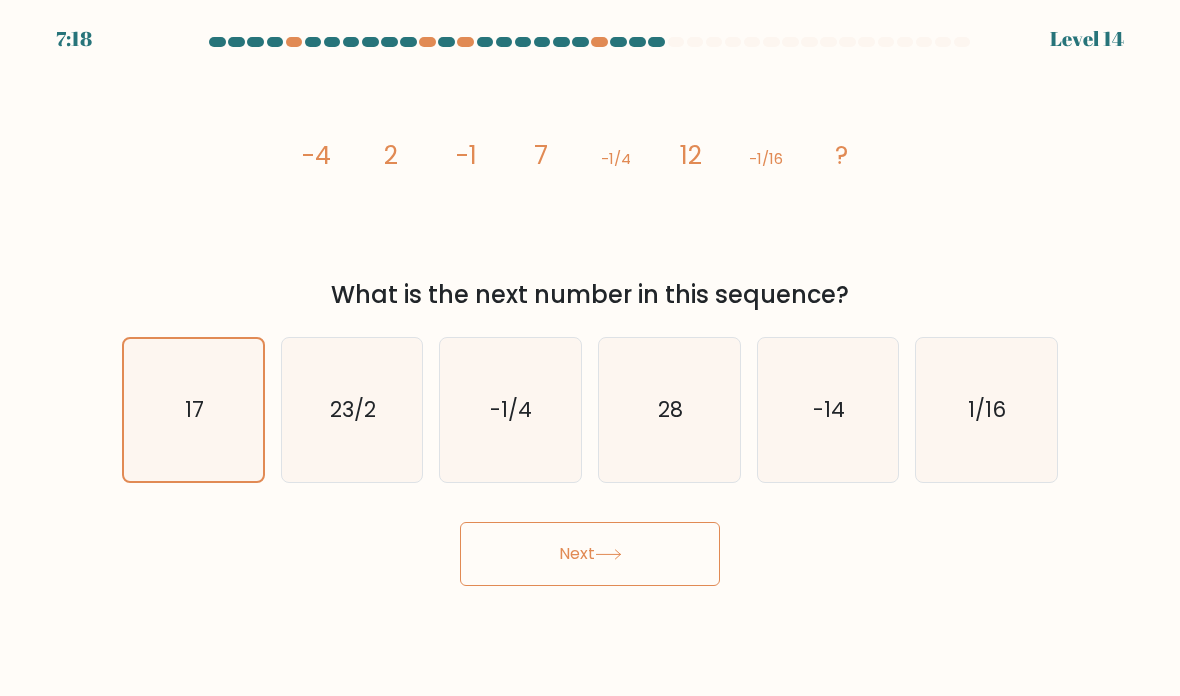click on "Next" at bounding box center [590, 554] 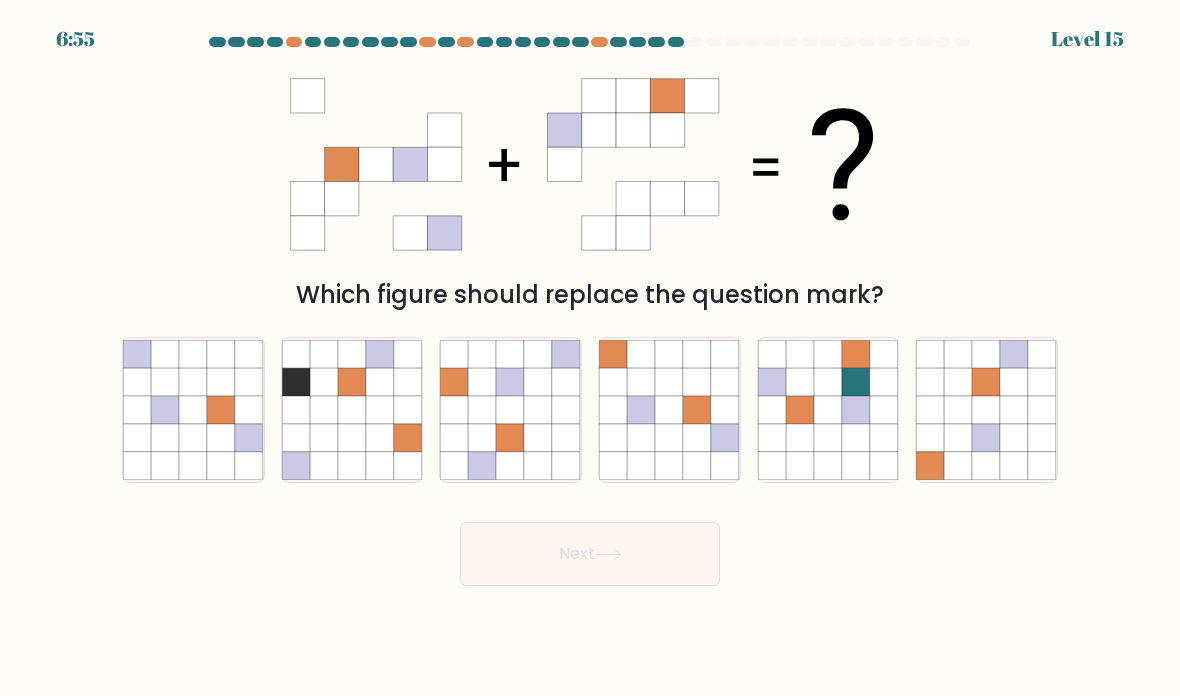 click 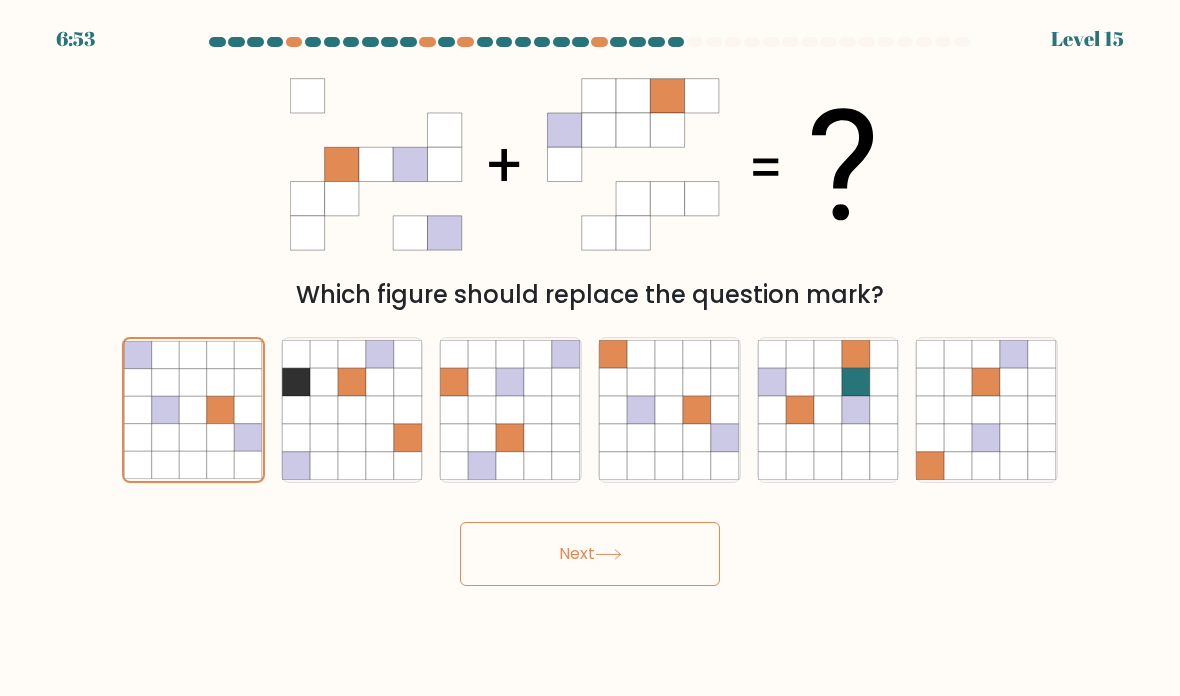 click on "Next" at bounding box center [590, 554] 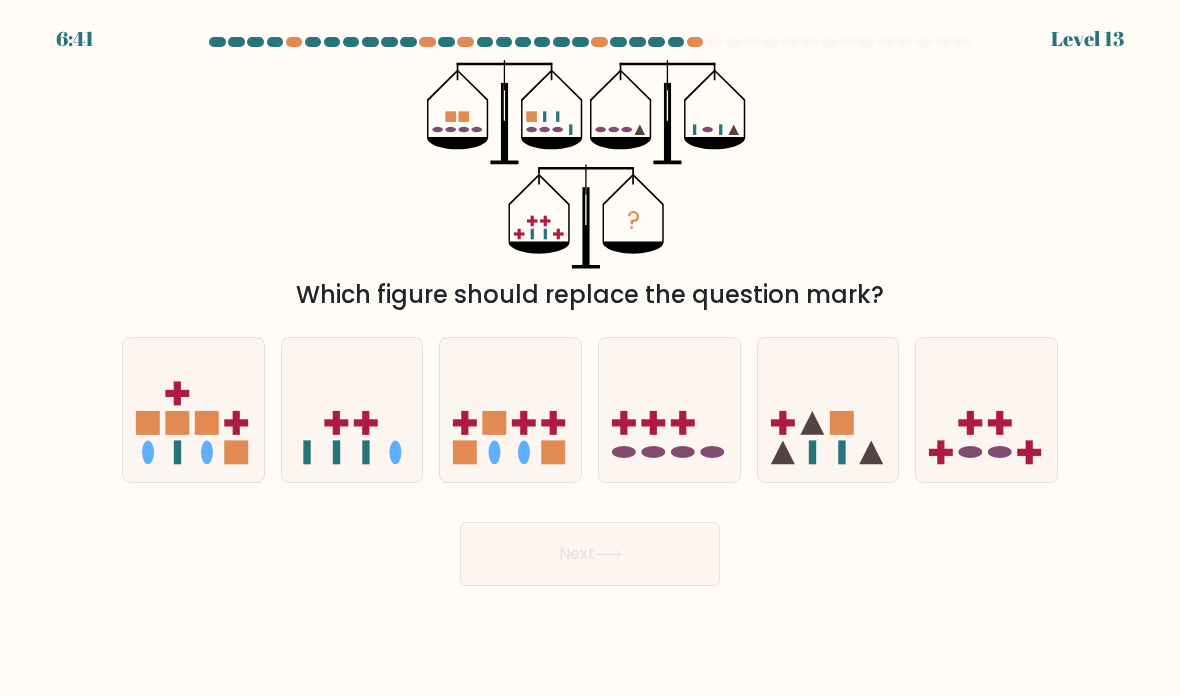 click 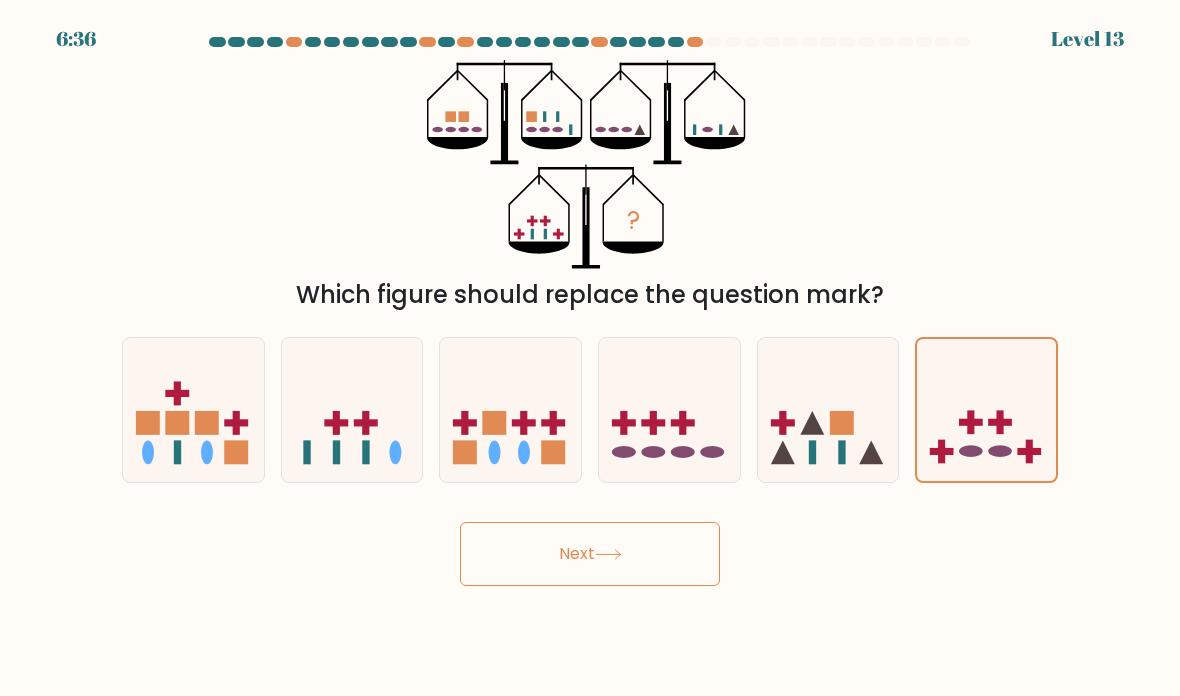 click on "Next" at bounding box center [590, 554] 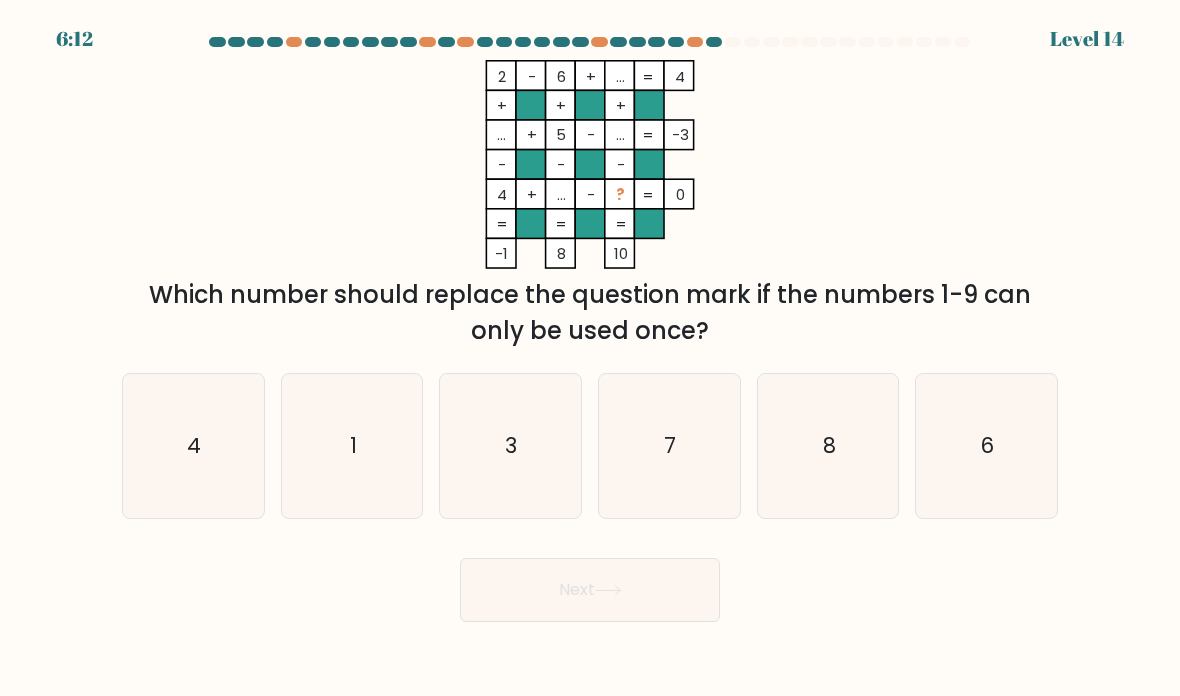 click on "7" 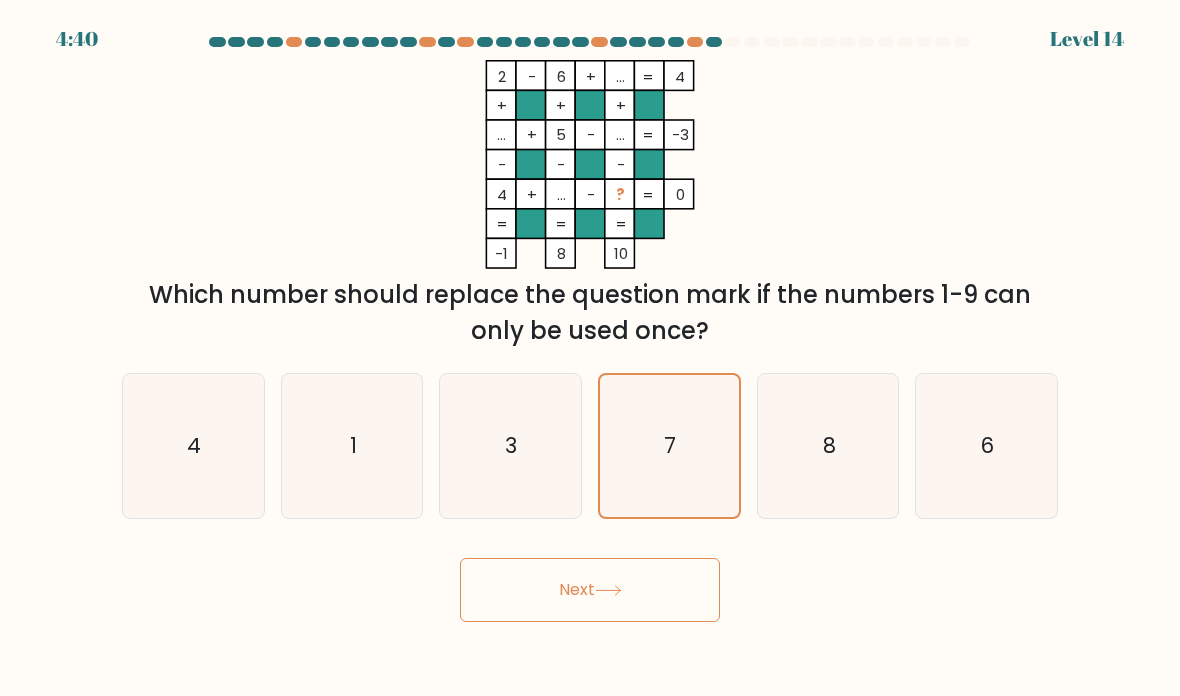 click on "Next" at bounding box center (590, 590) 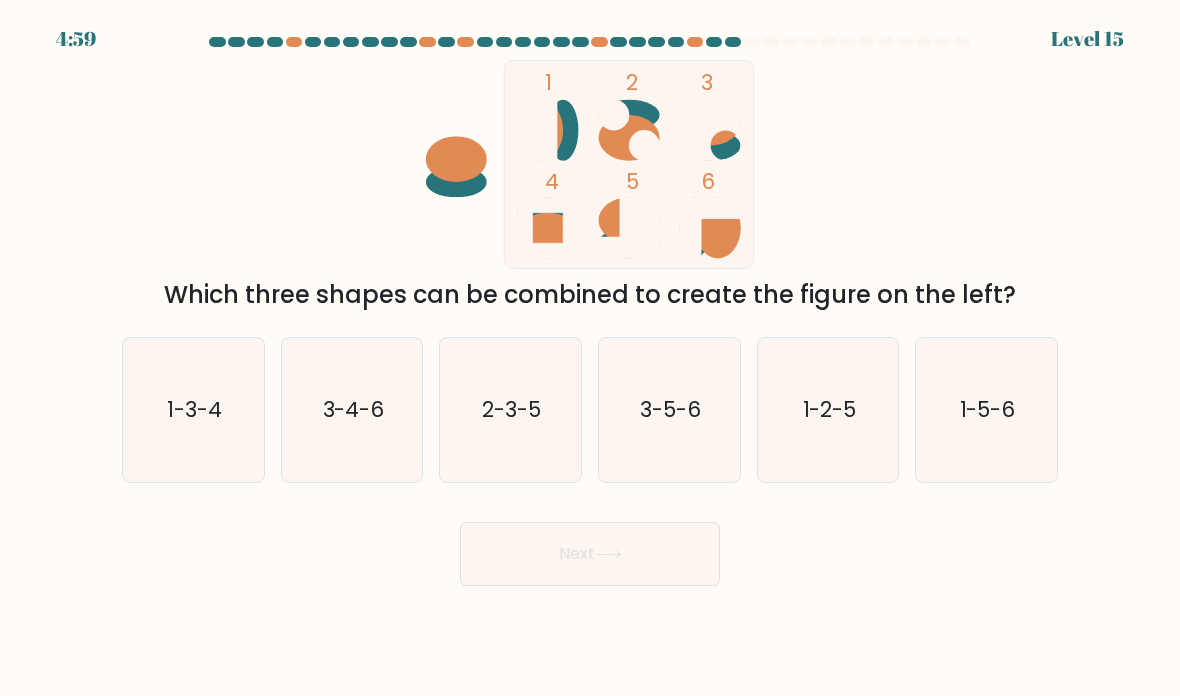 click on "1-5-6" 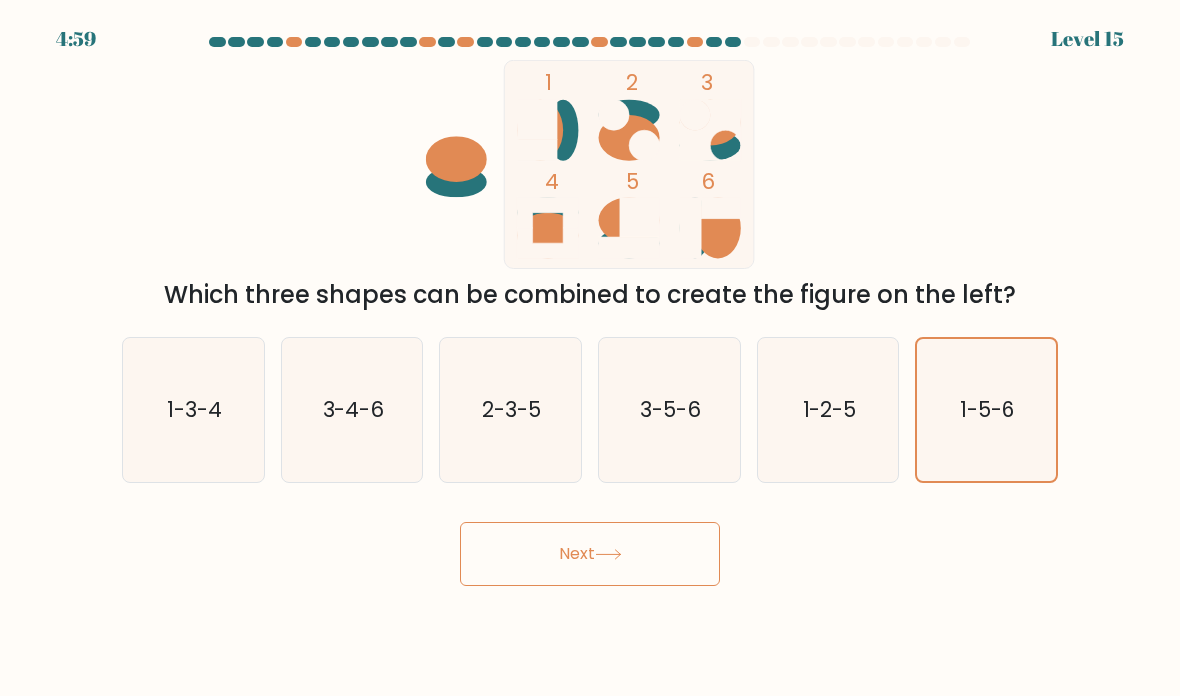 click on "Next" at bounding box center (590, 554) 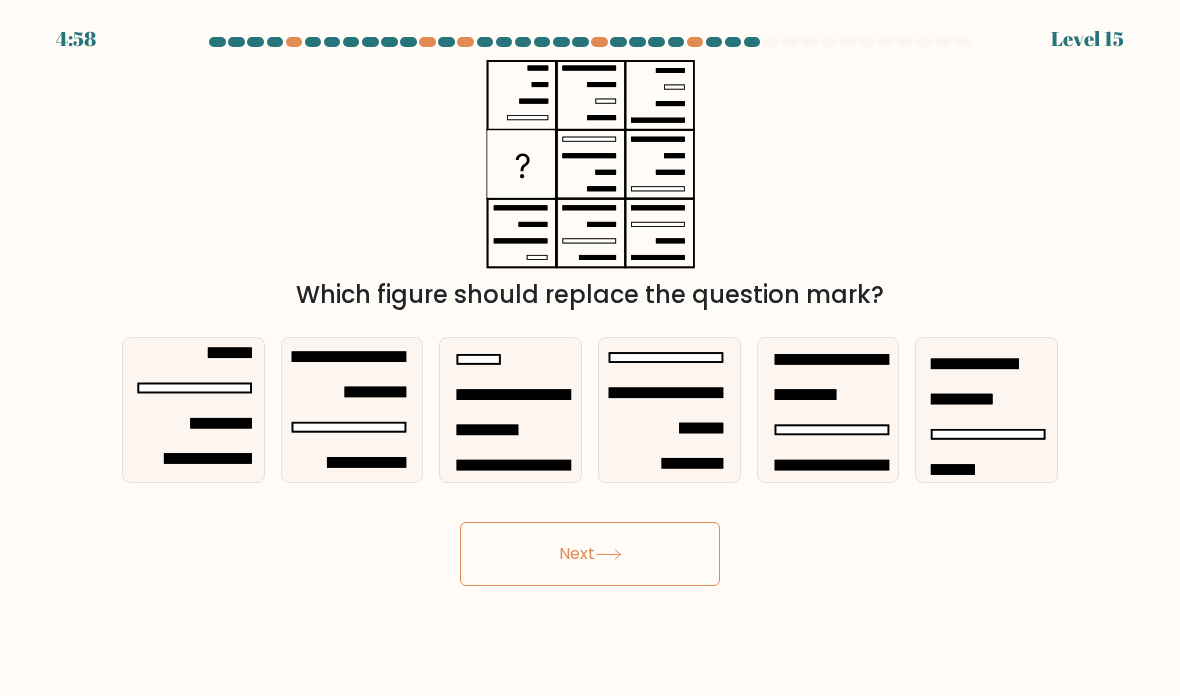 click on "Next" at bounding box center [590, 554] 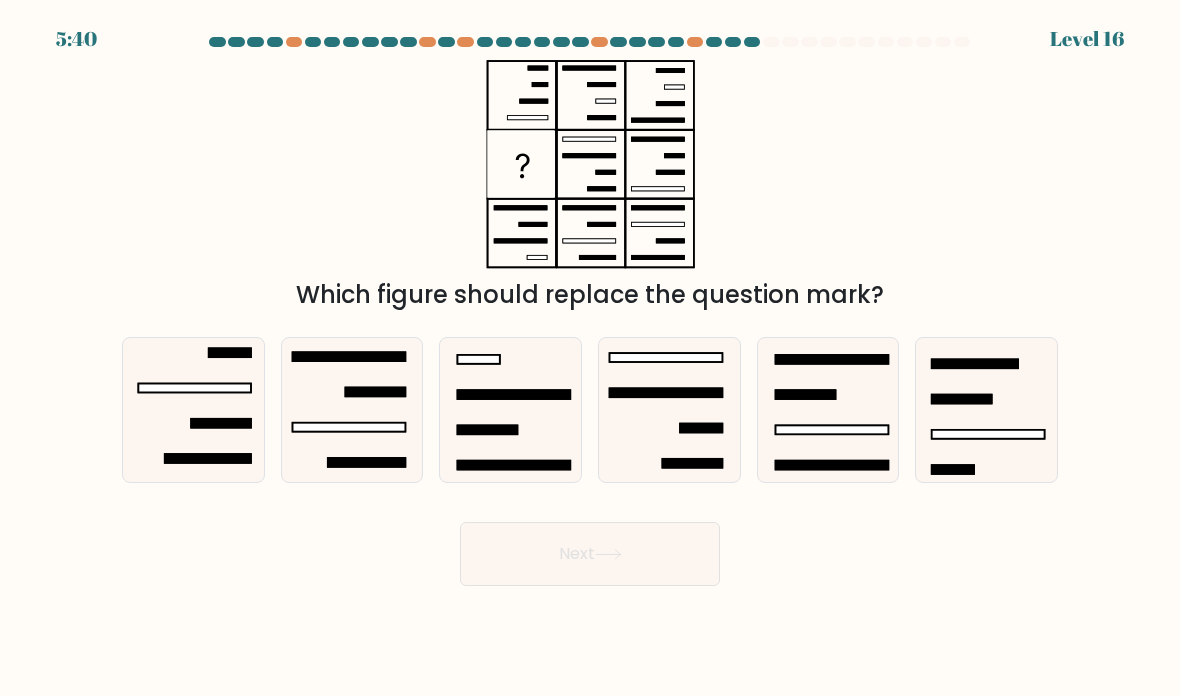 click on "Next" at bounding box center [590, 546] 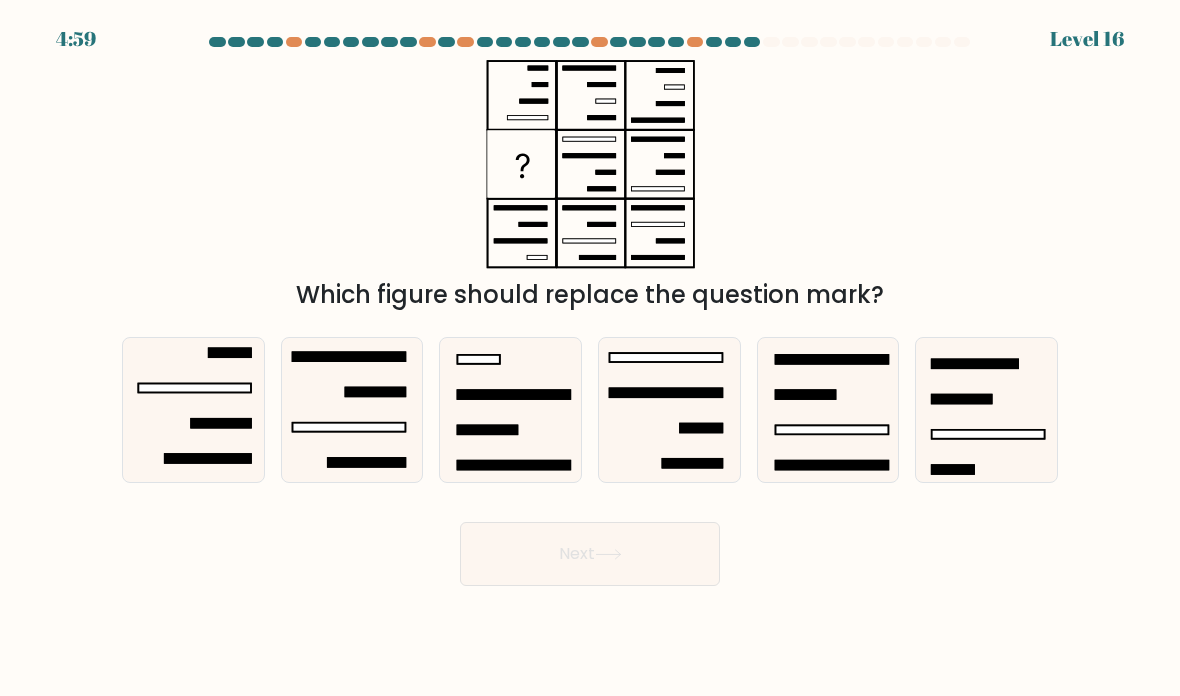 click 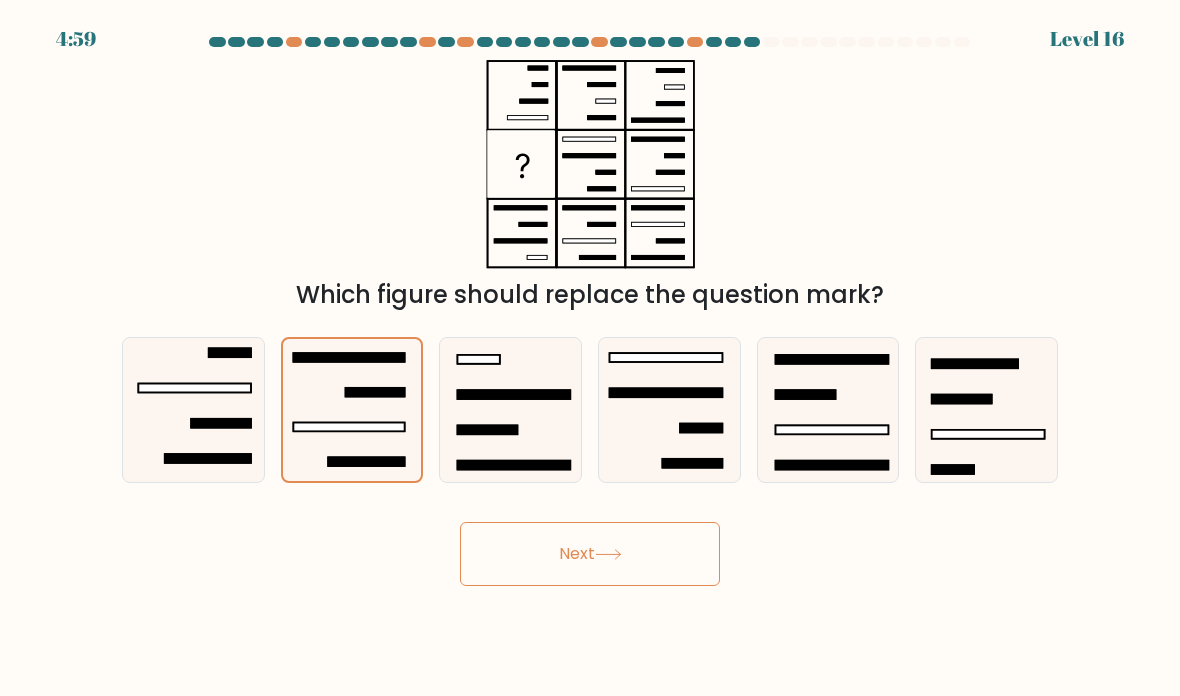 click on "Next" at bounding box center [590, 554] 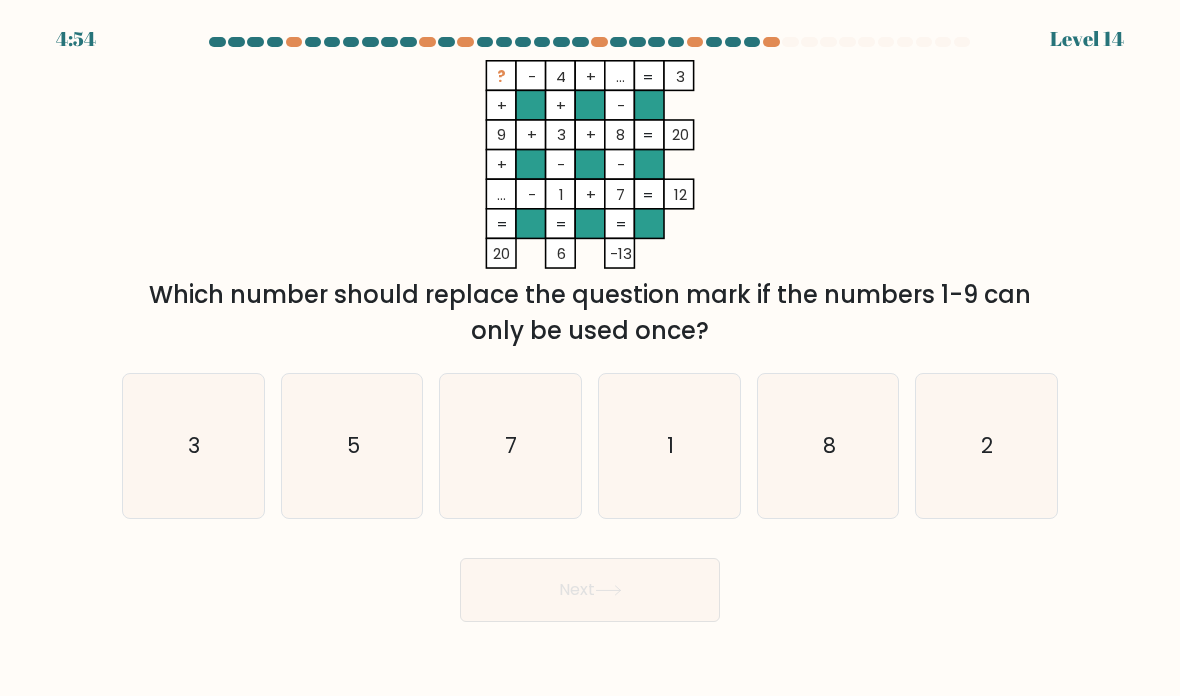 click on "3" 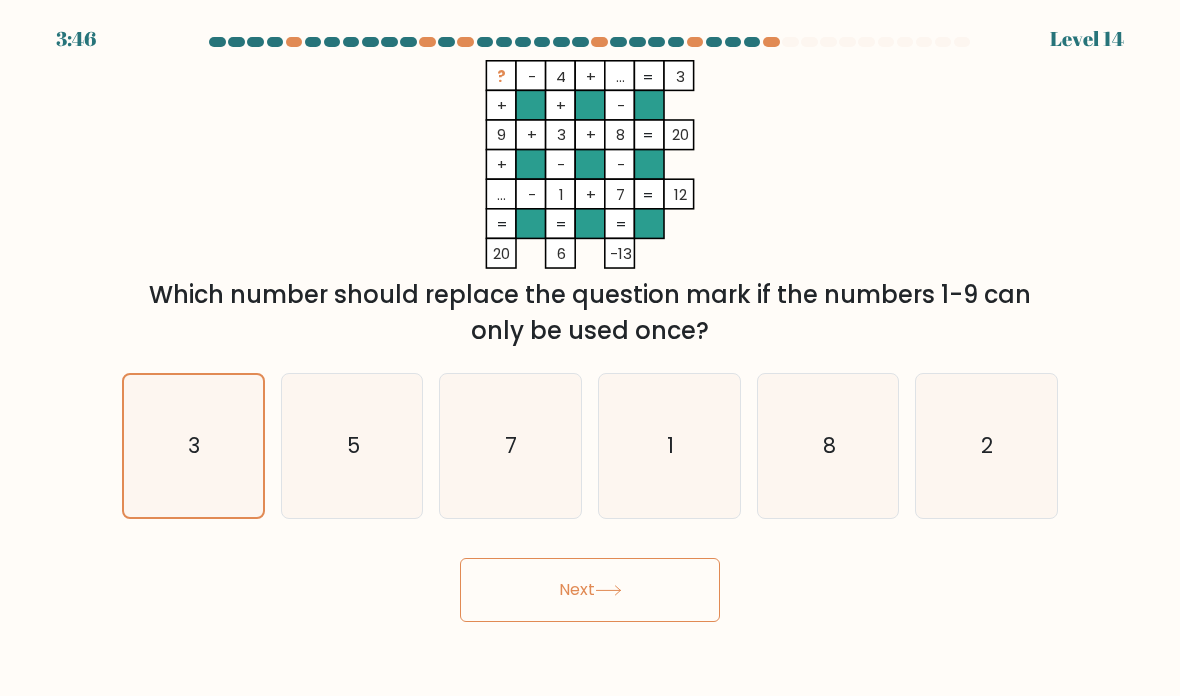 click on "5" 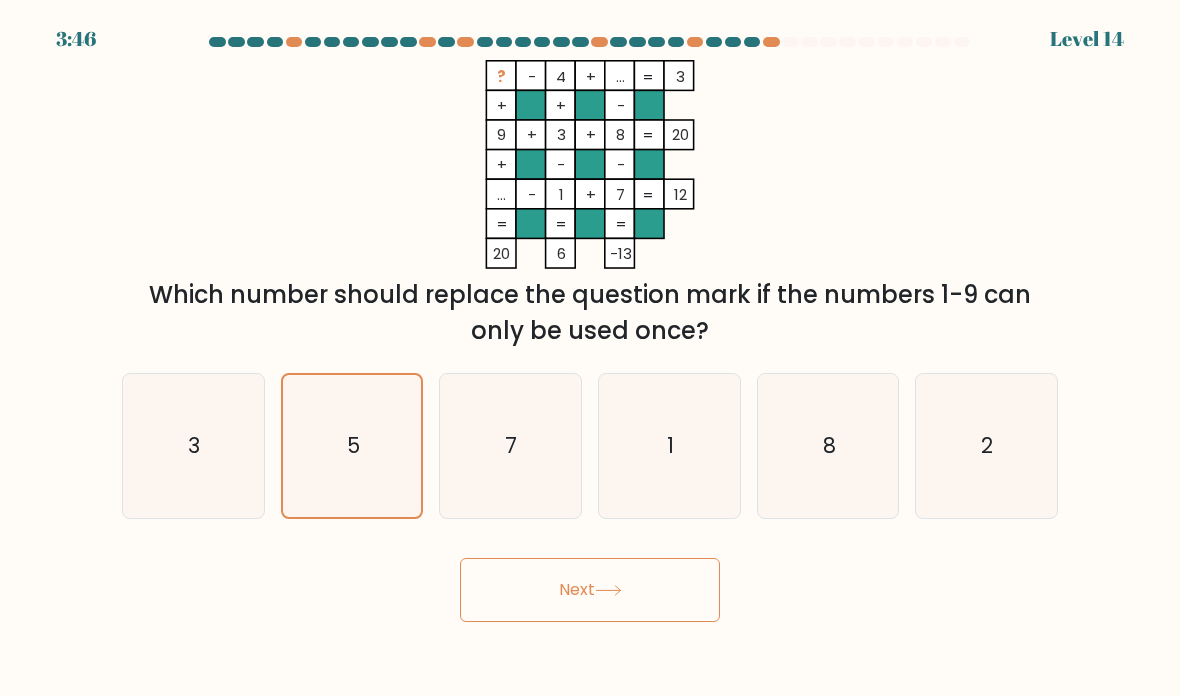 click on "Next" at bounding box center [590, 590] 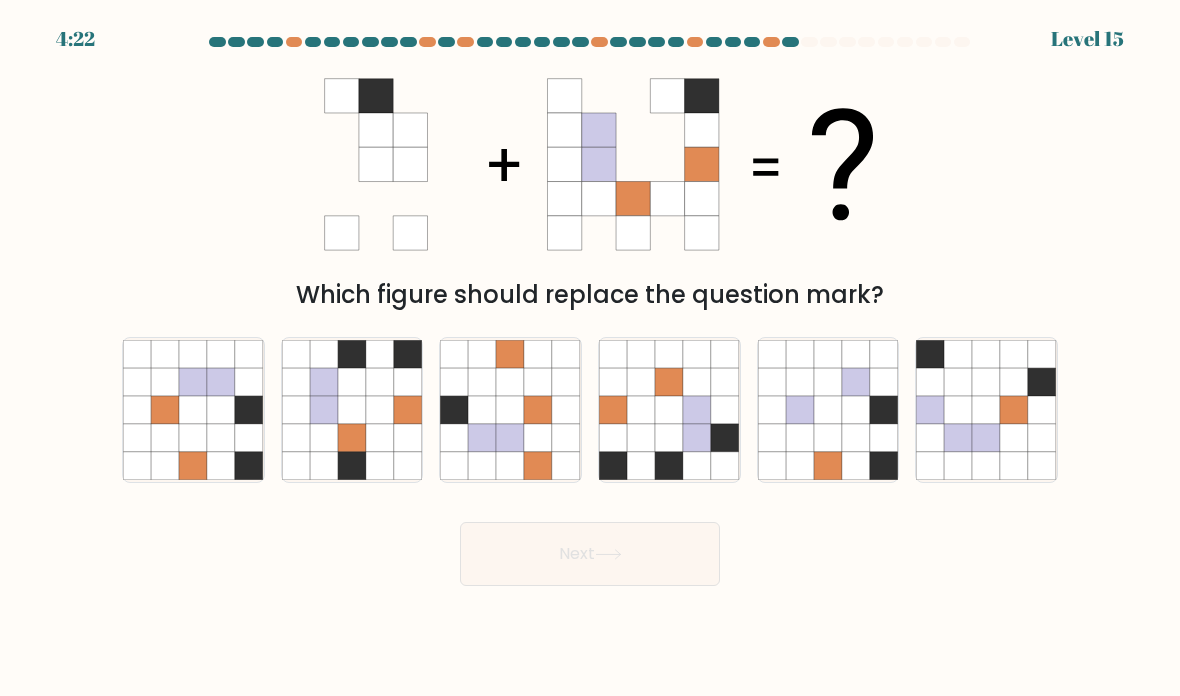 click 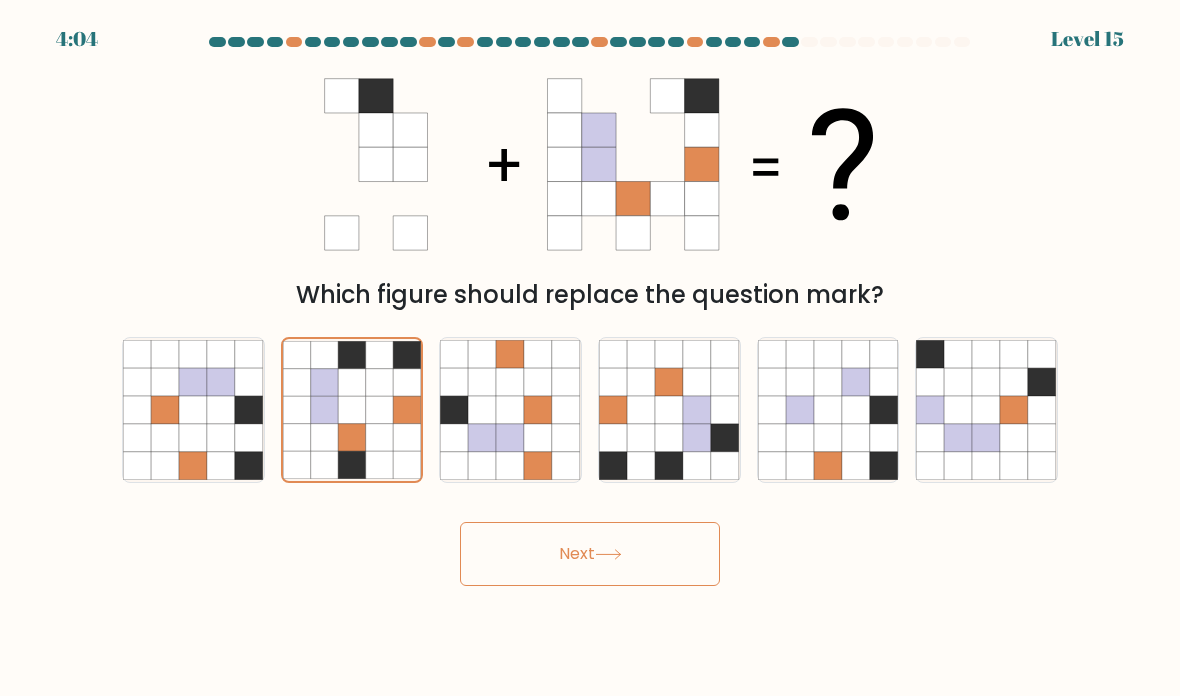 click on "Next" at bounding box center (590, 554) 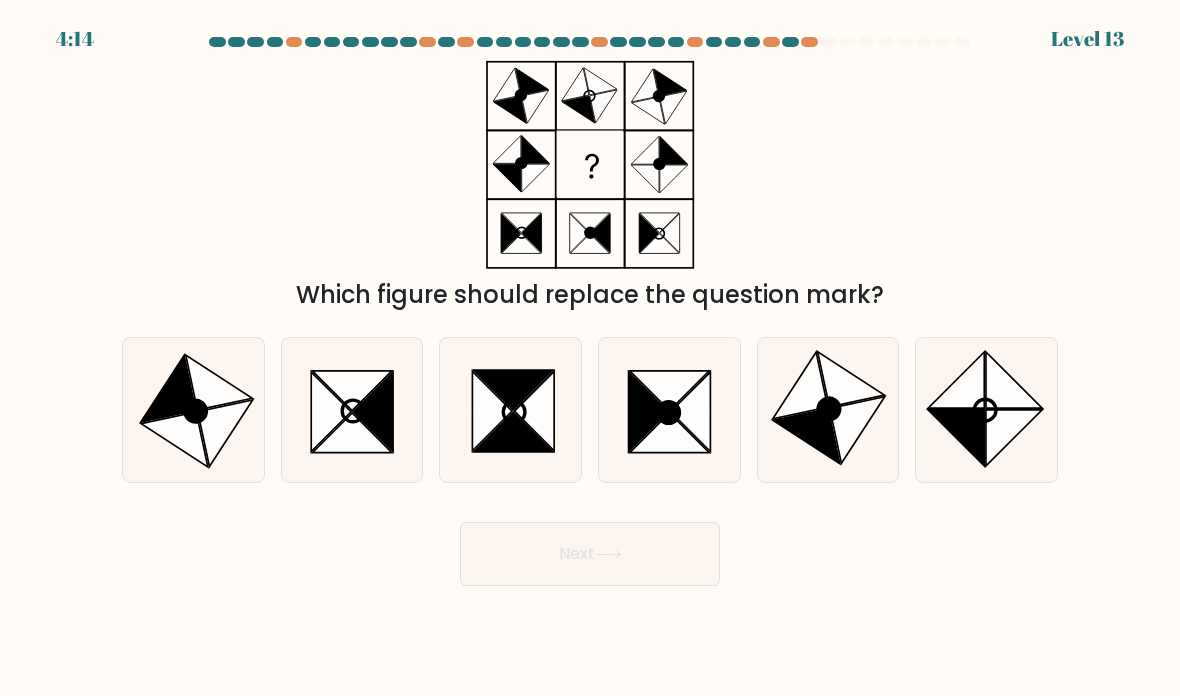 click 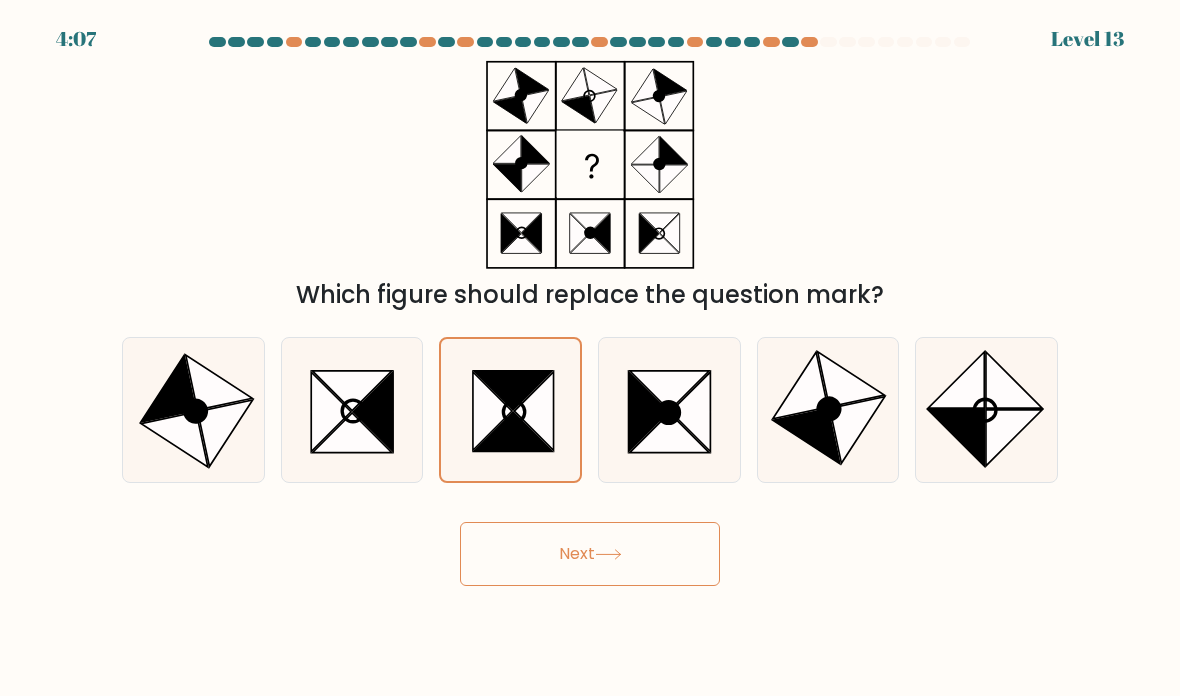 click on "Next" at bounding box center (590, 554) 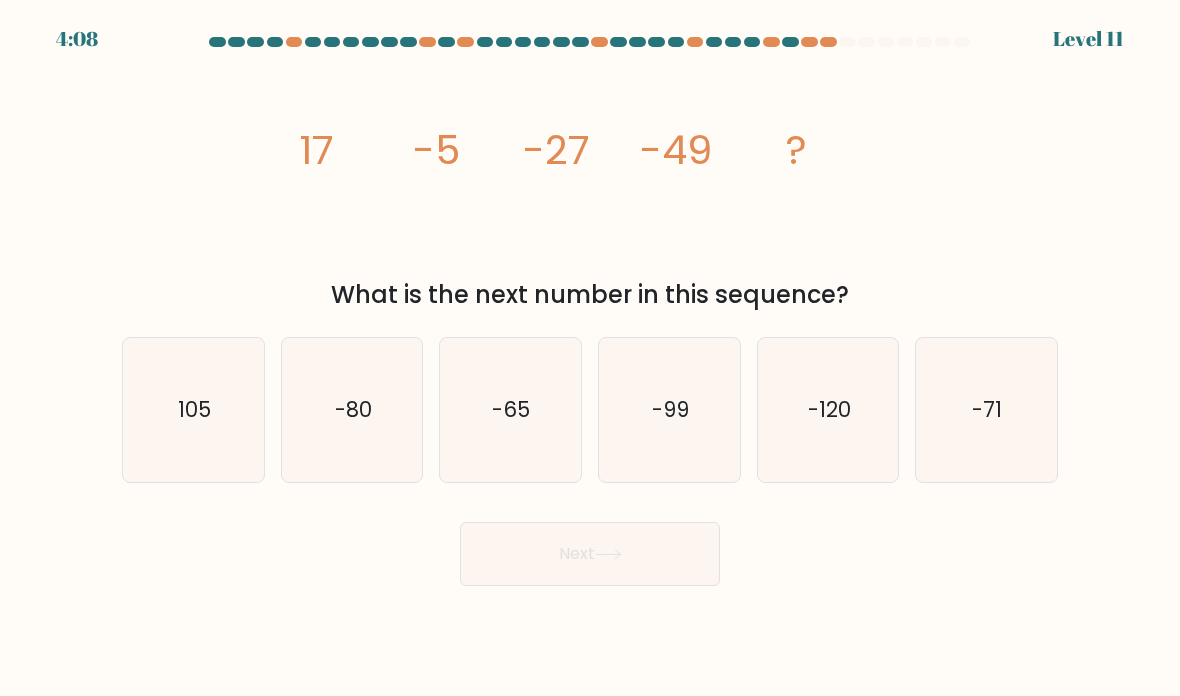 click on "-71" 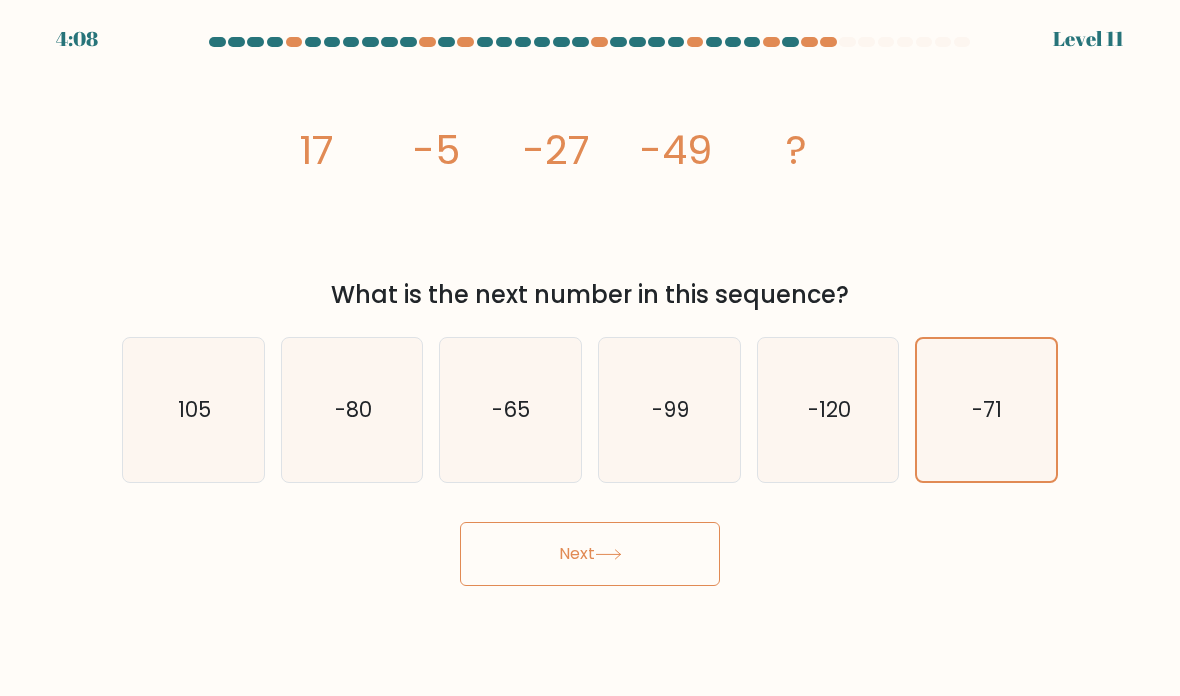 click on "Next" at bounding box center [590, 554] 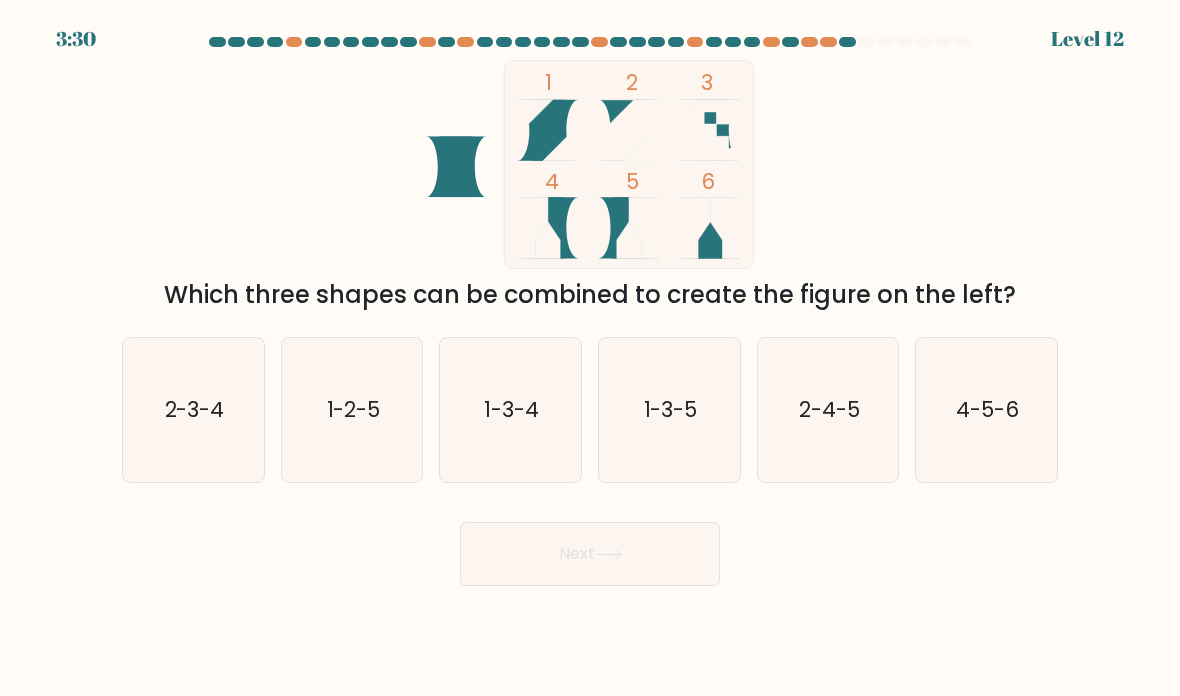 click on "1-2-5" 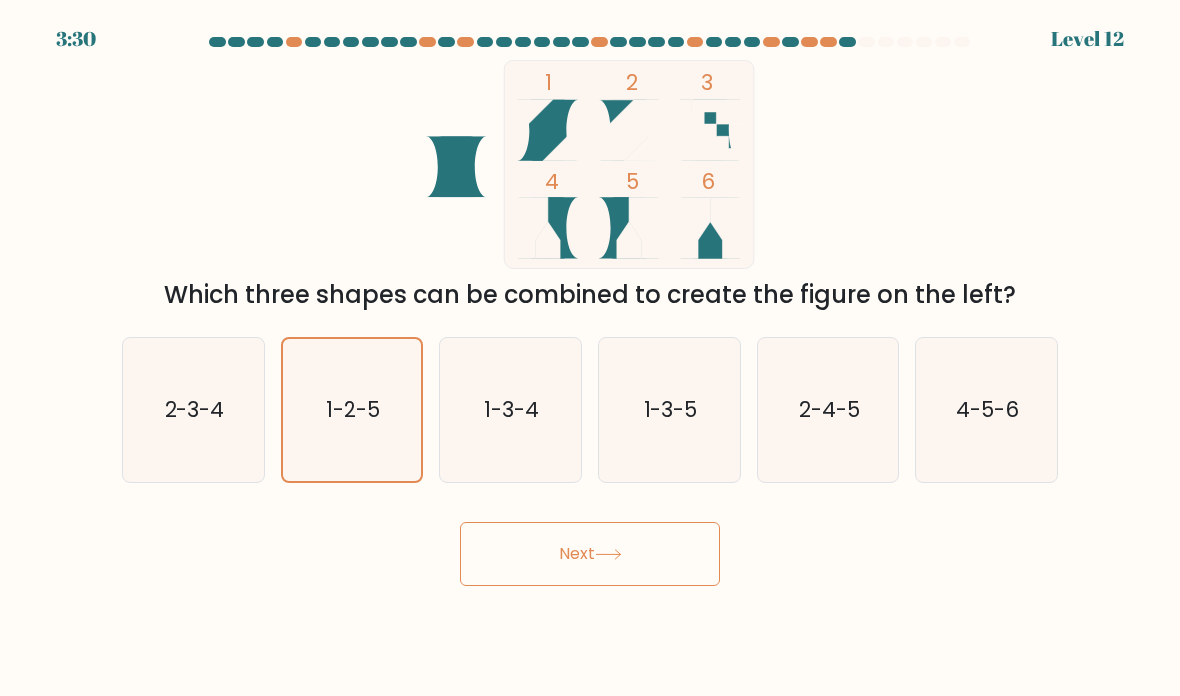 click on "Next" at bounding box center (590, 554) 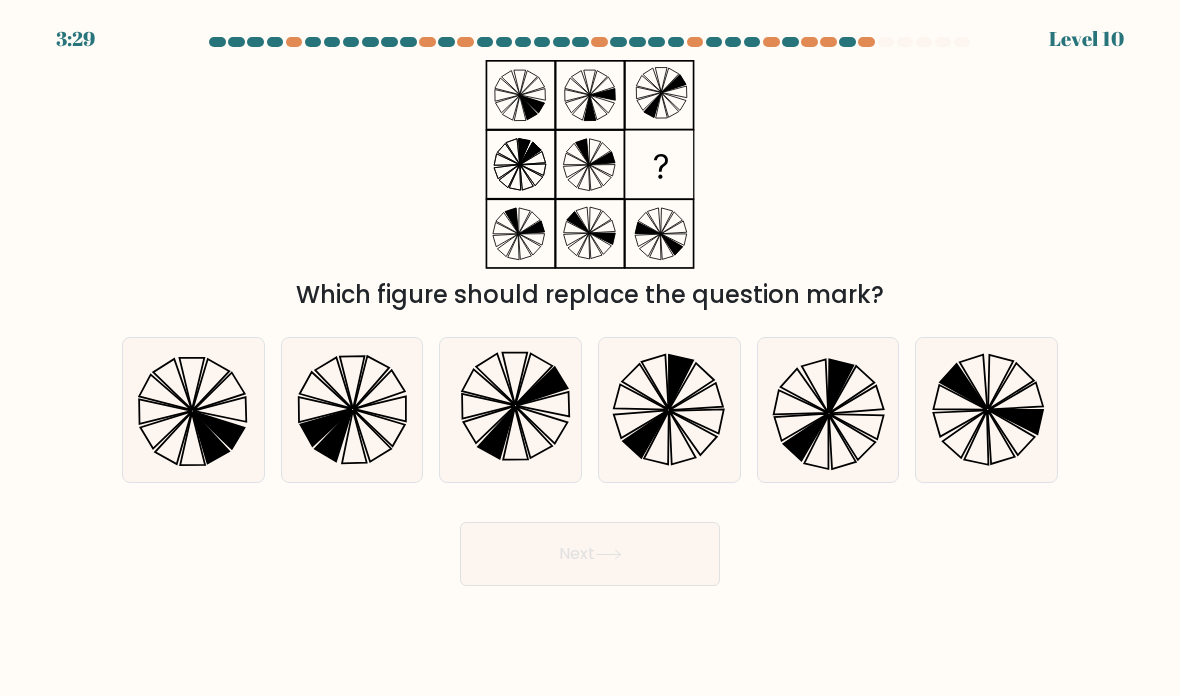 click on "Next" at bounding box center (590, 554) 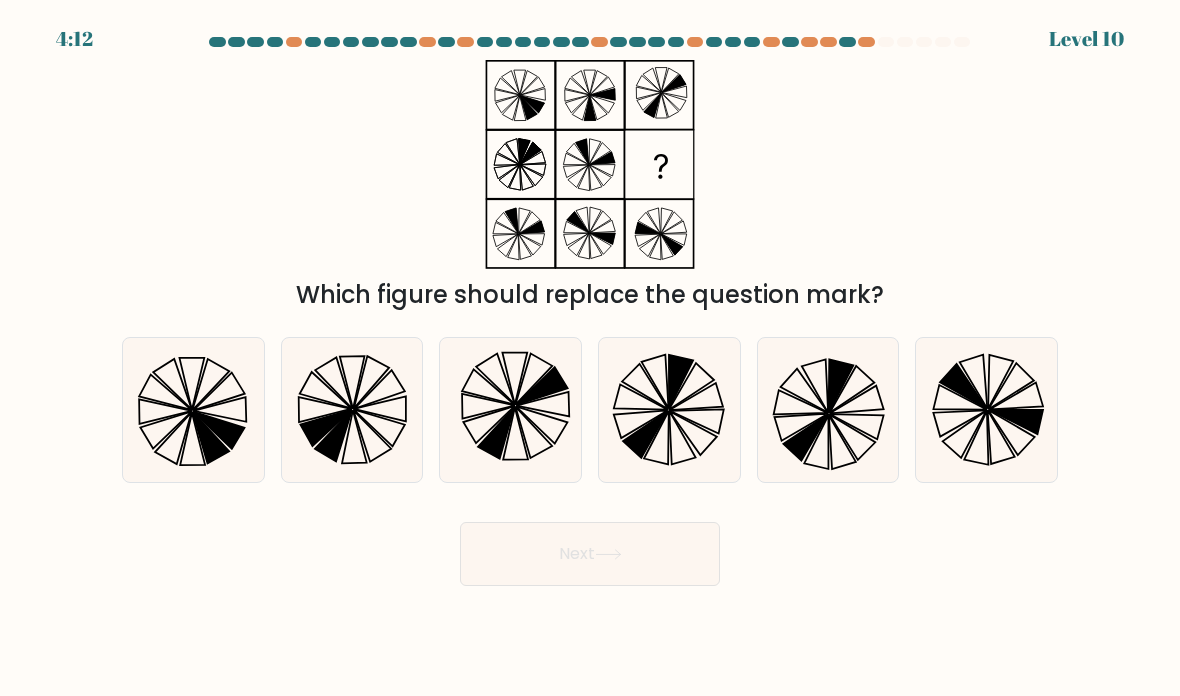 click on "Which figure should replace the question mark?" at bounding box center [590, 186] 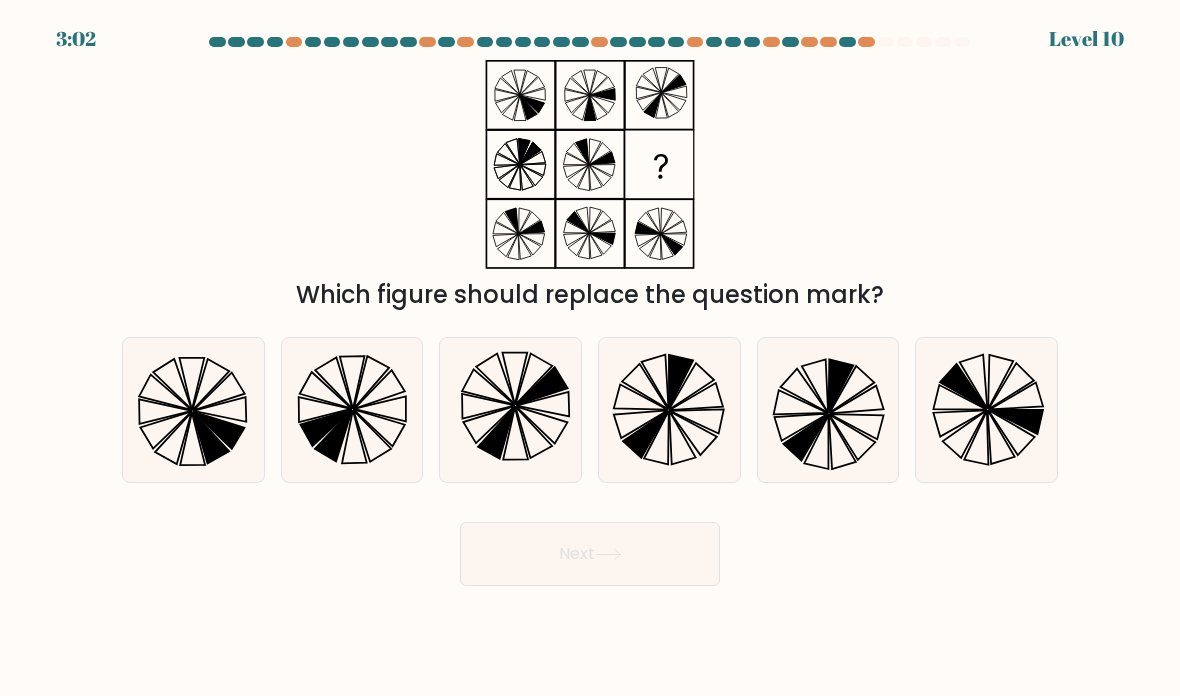 click 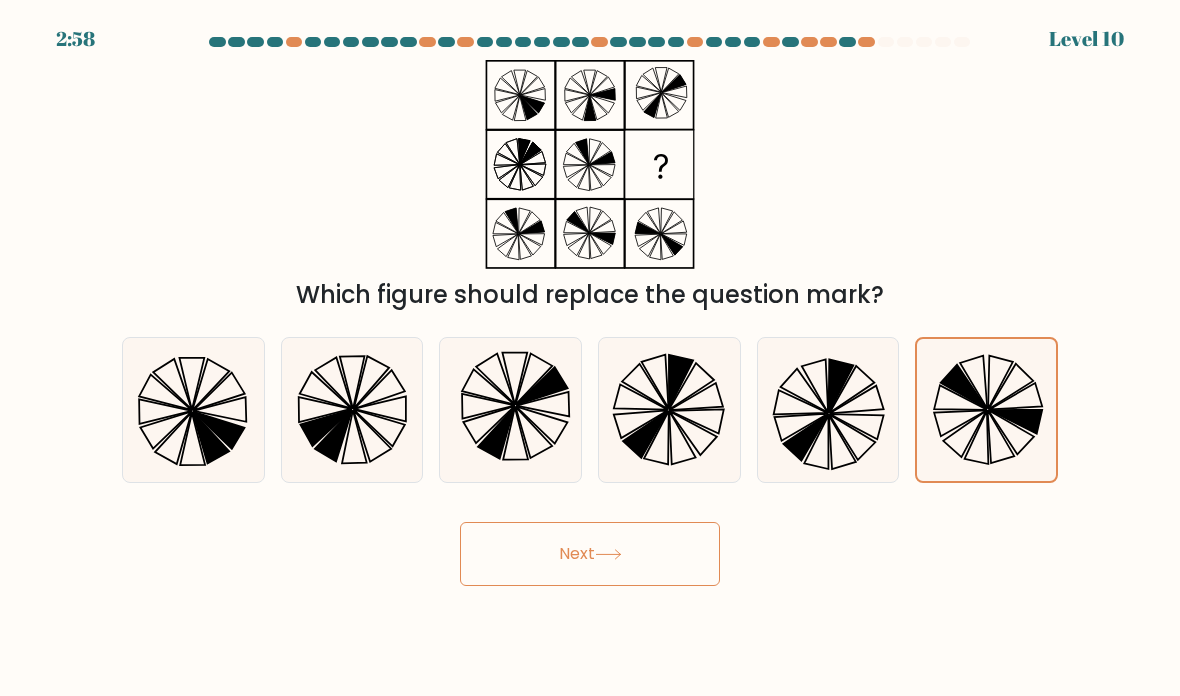 click on "Next" at bounding box center [590, 554] 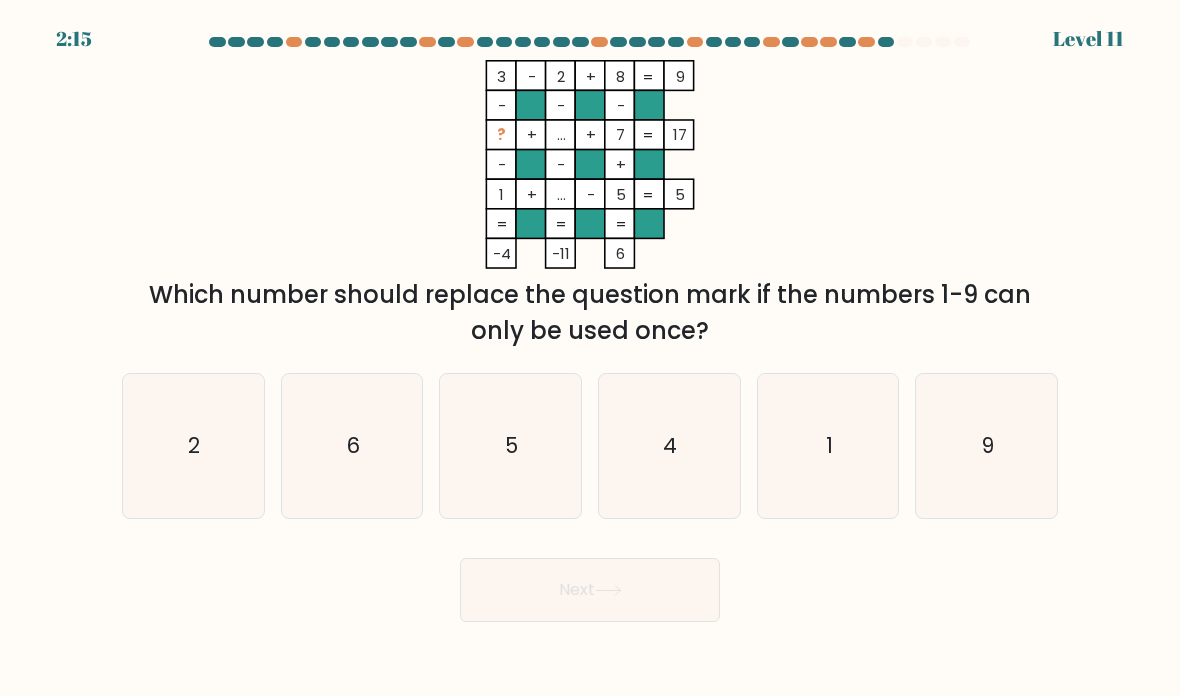 click on "6" 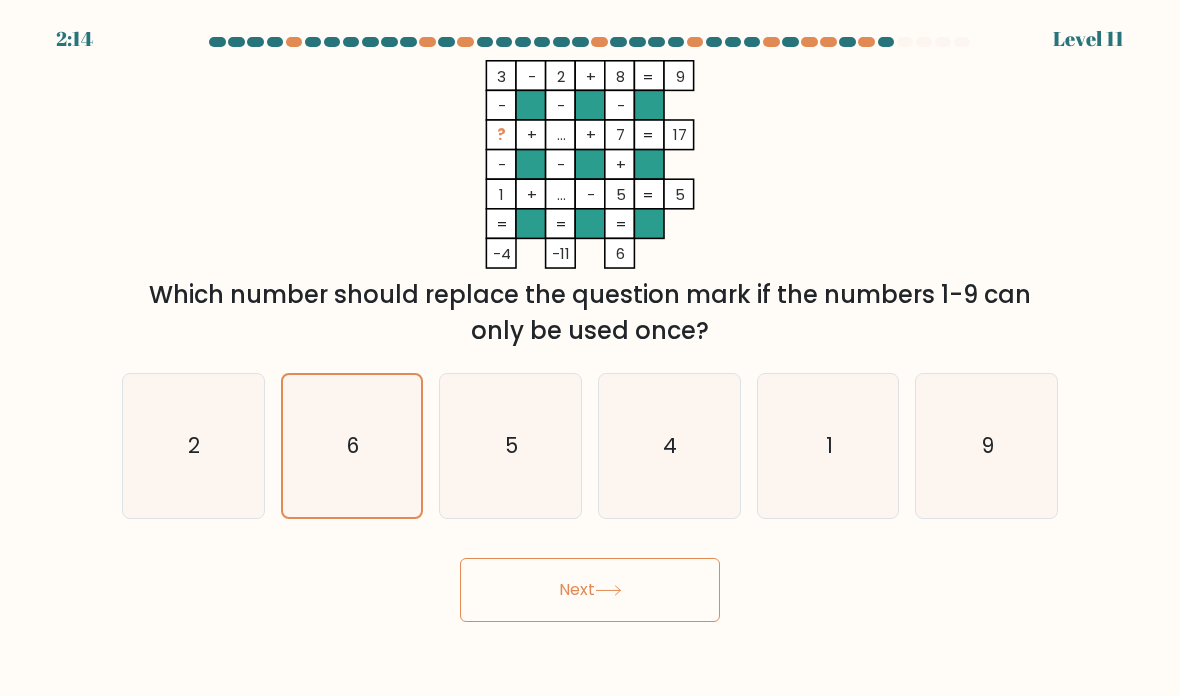 click on "Next" at bounding box center [590, 590] 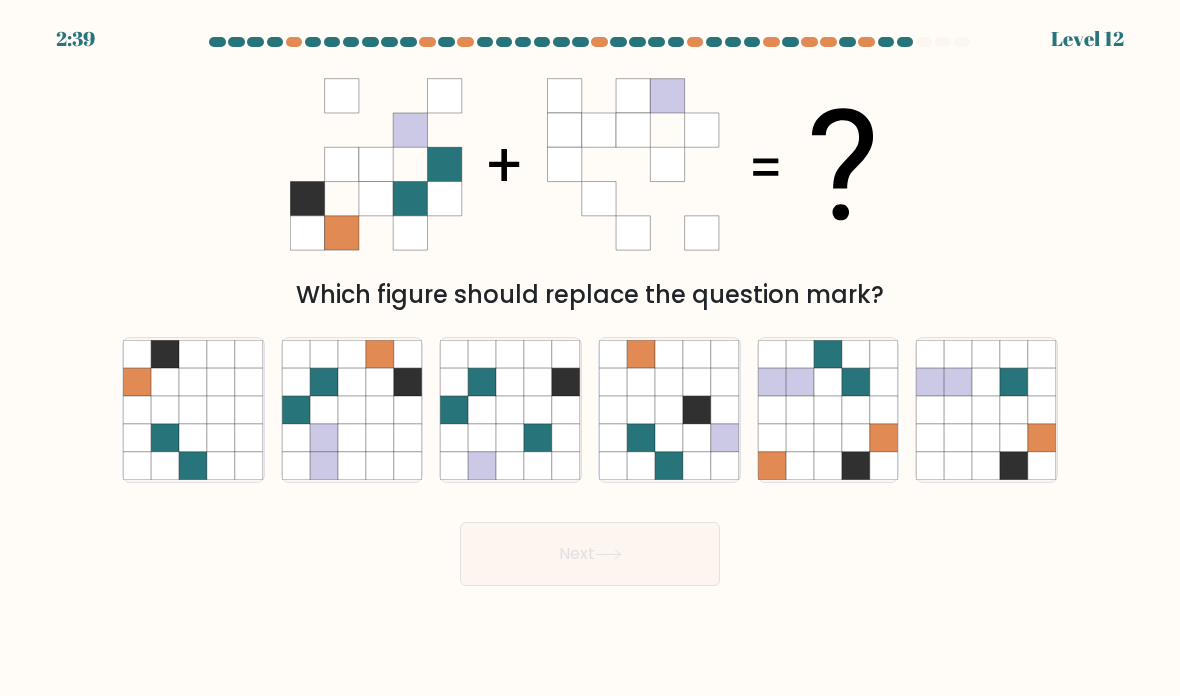 click 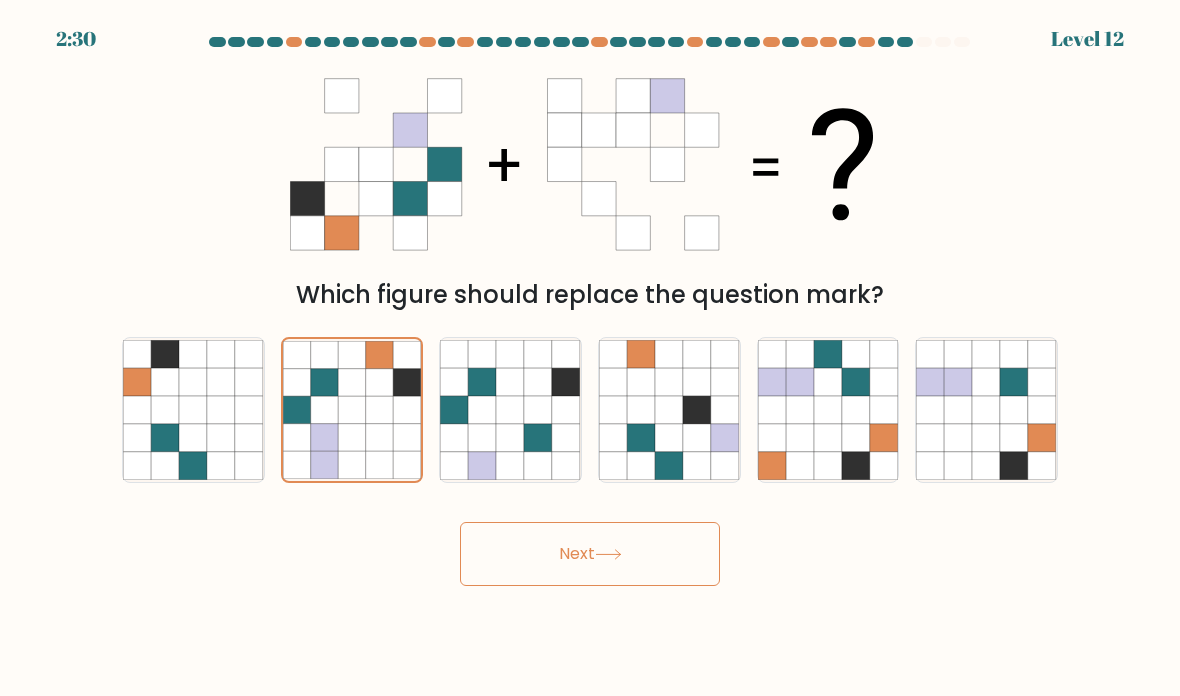 click on "Next" at bounding box center [590, 554] 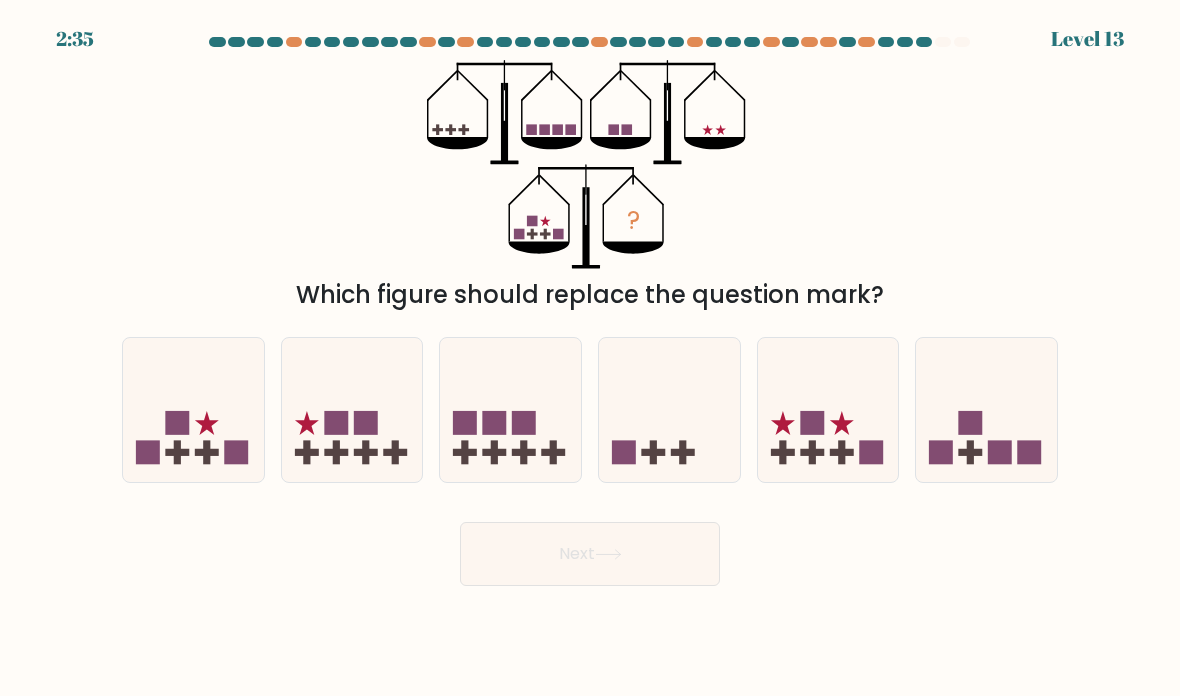 click 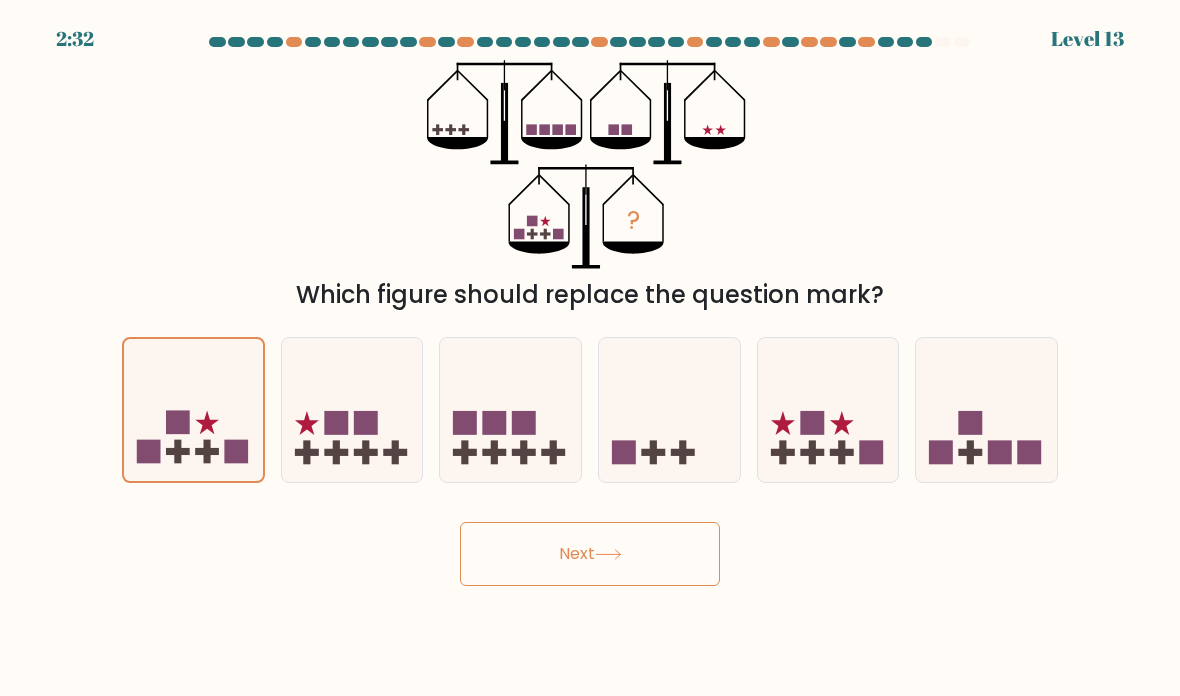 click on "Next" at bounding box center (590, 554) 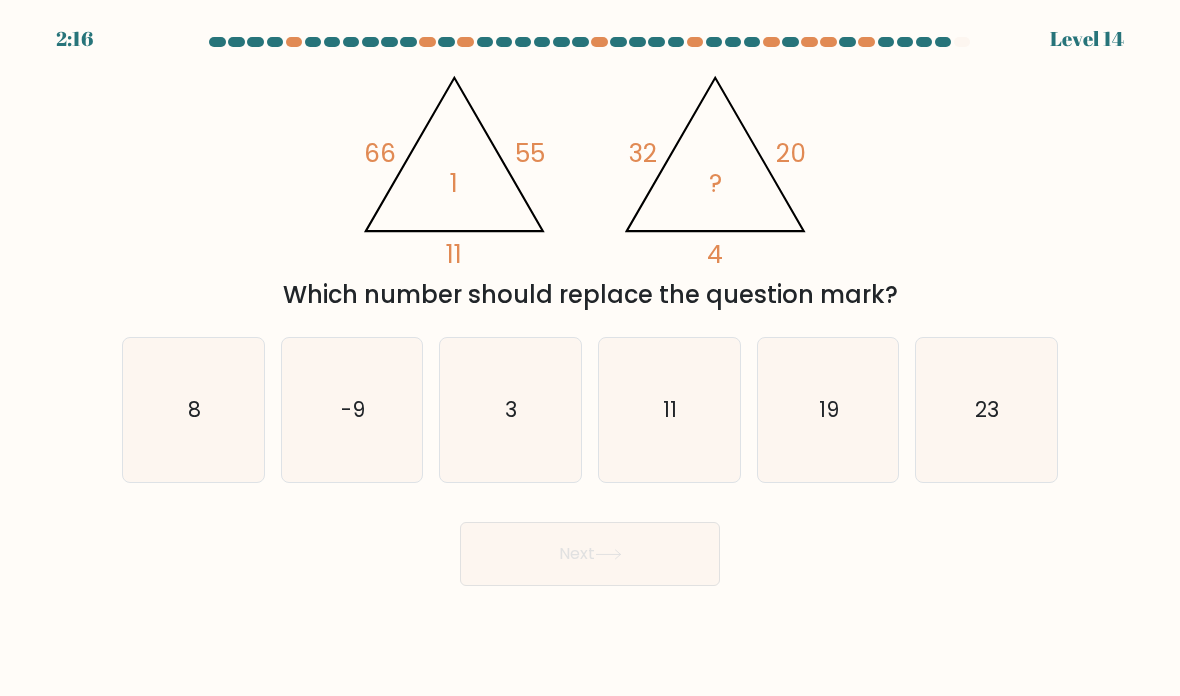 click on "-9" 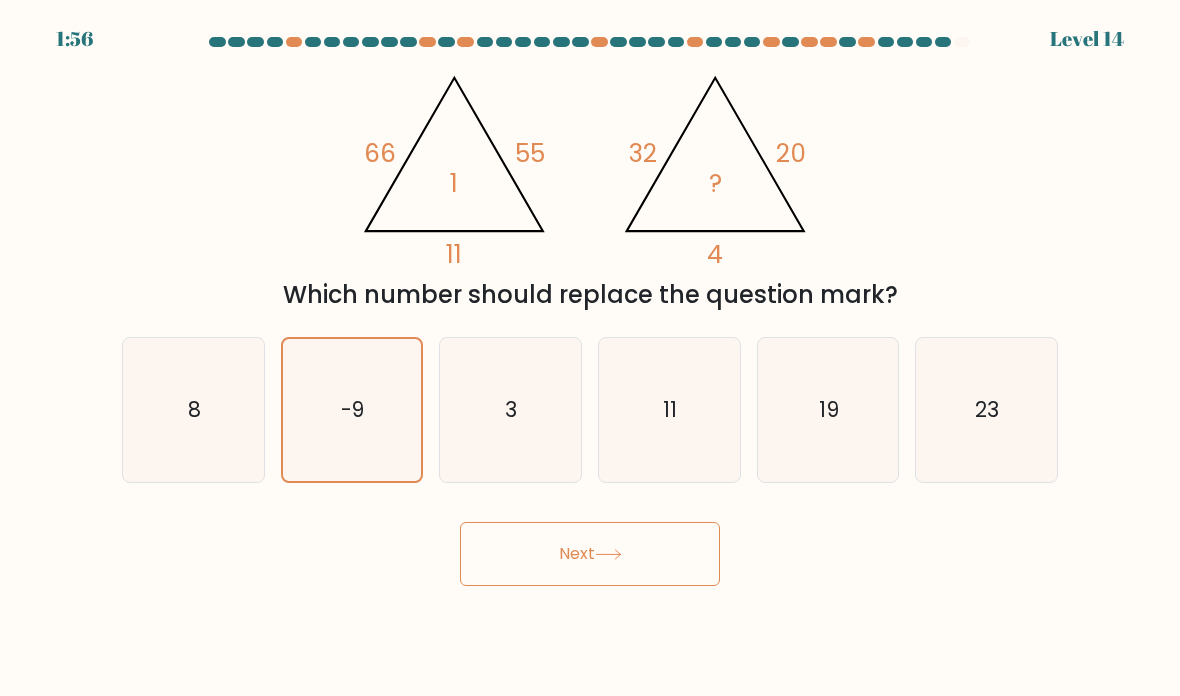 click on "Next" at bounding box center (590, 554) 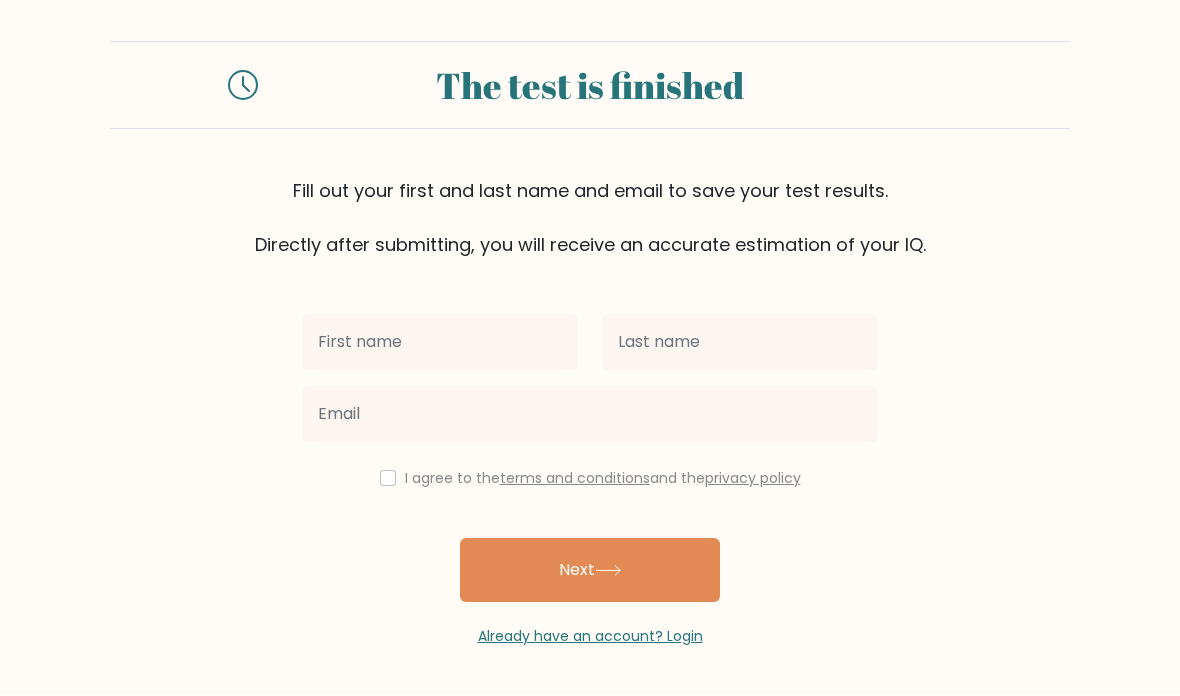 scroll, scrollTop: 80, scrollLeft: 0, axis: vertical 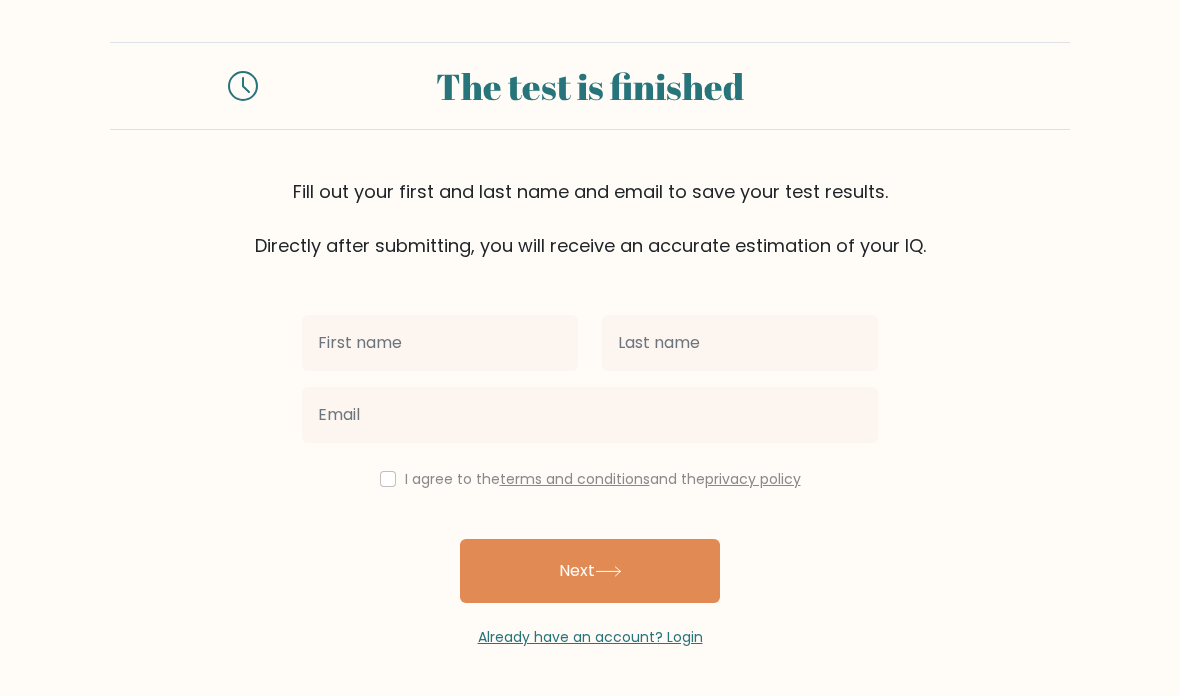 click on "Next" at bounding box center (590, 571) 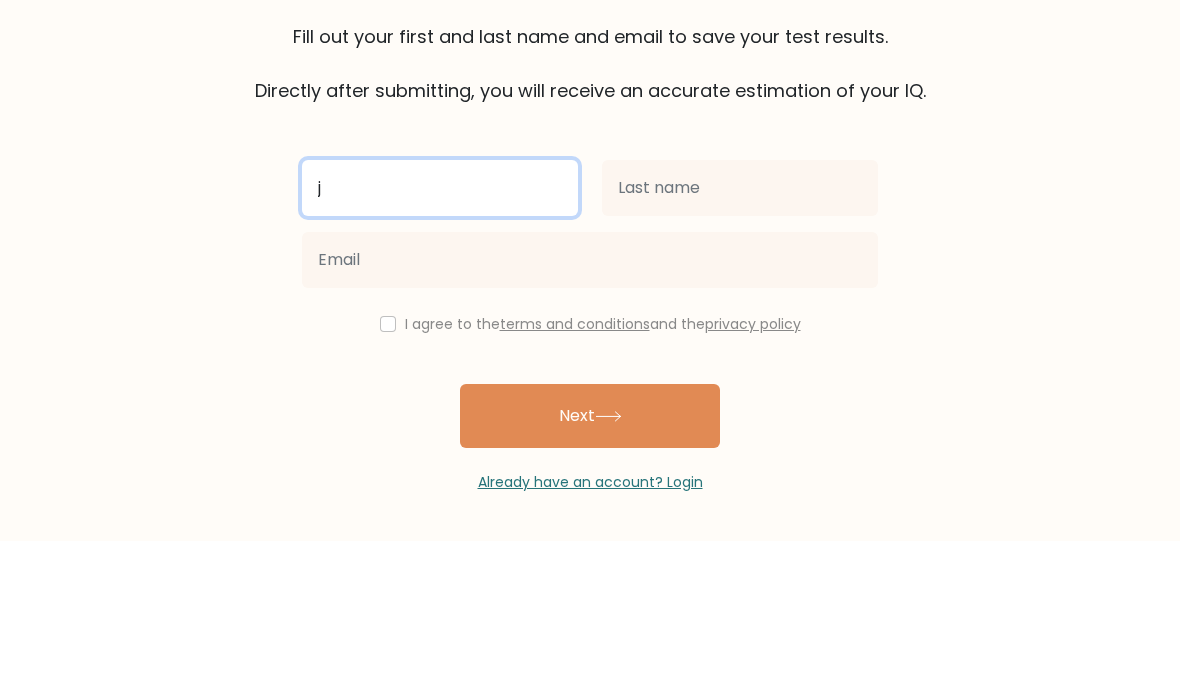 type on "j" 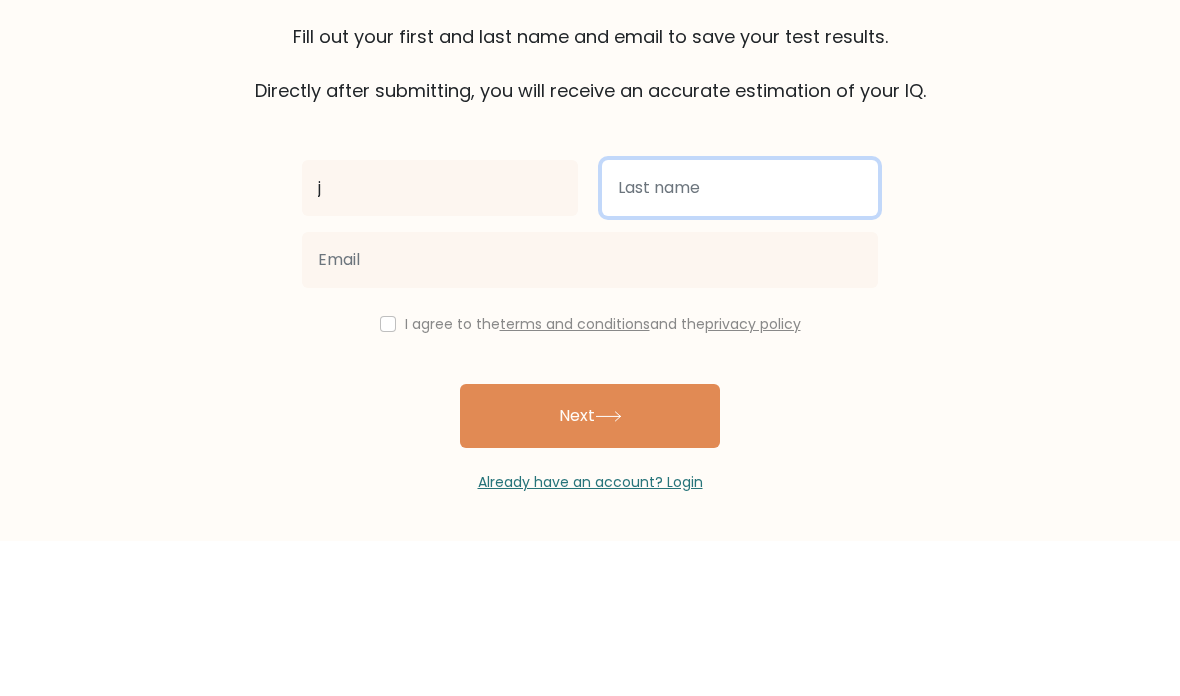click at bounding box center (740, 343) 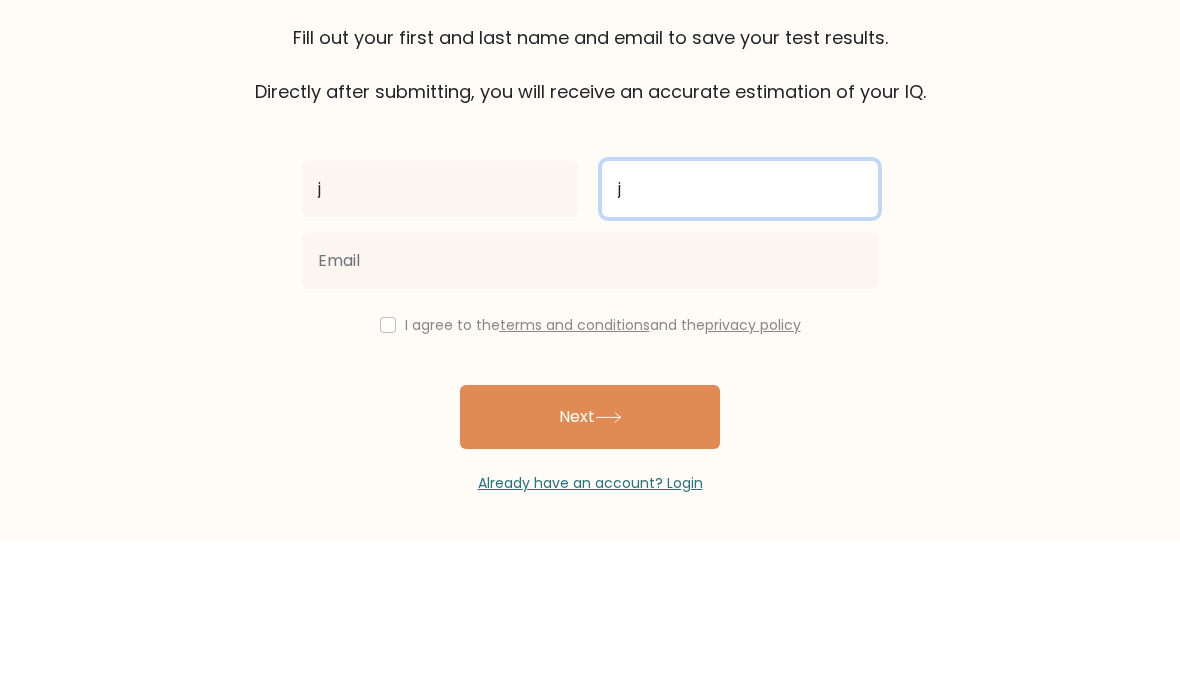 type on "j" 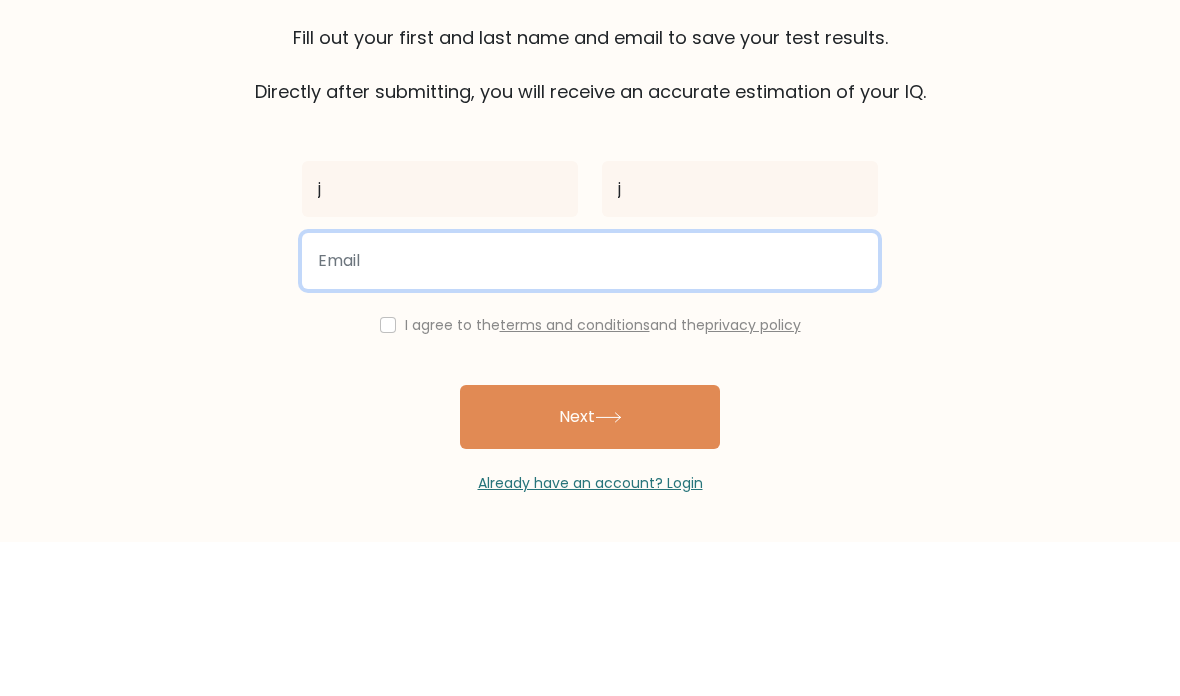 click at bounding box center (590, 415) 